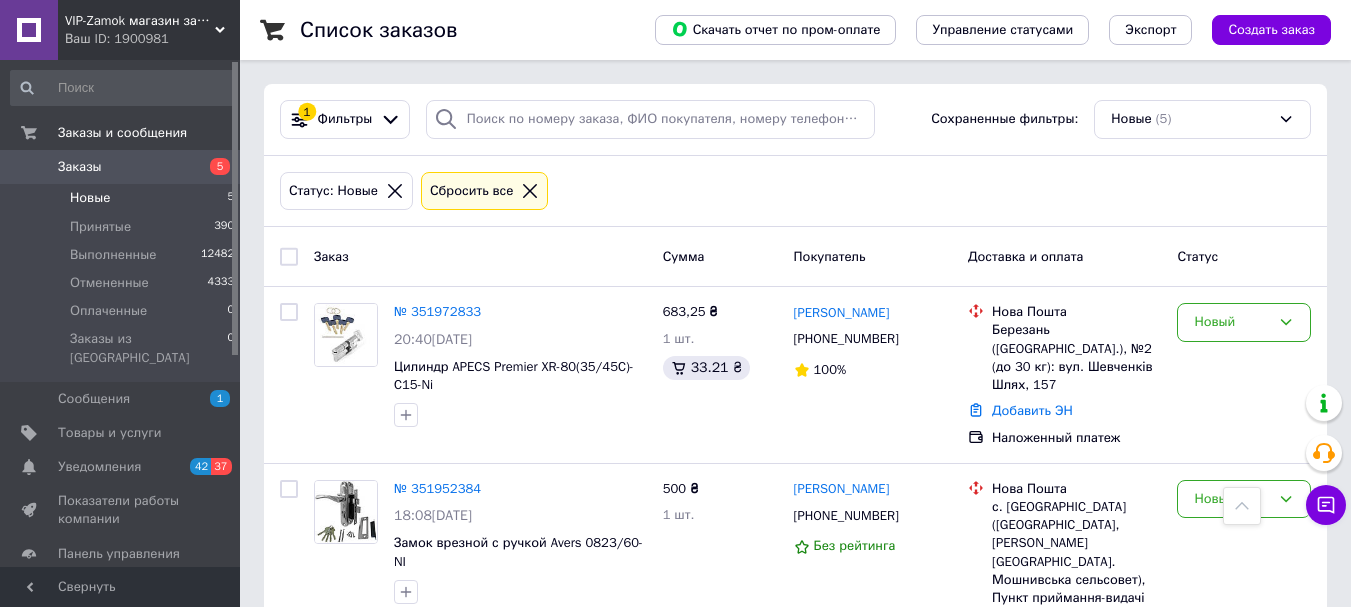 scroll, scrollTop: 562, scrollLeft: 0, axis: vertical 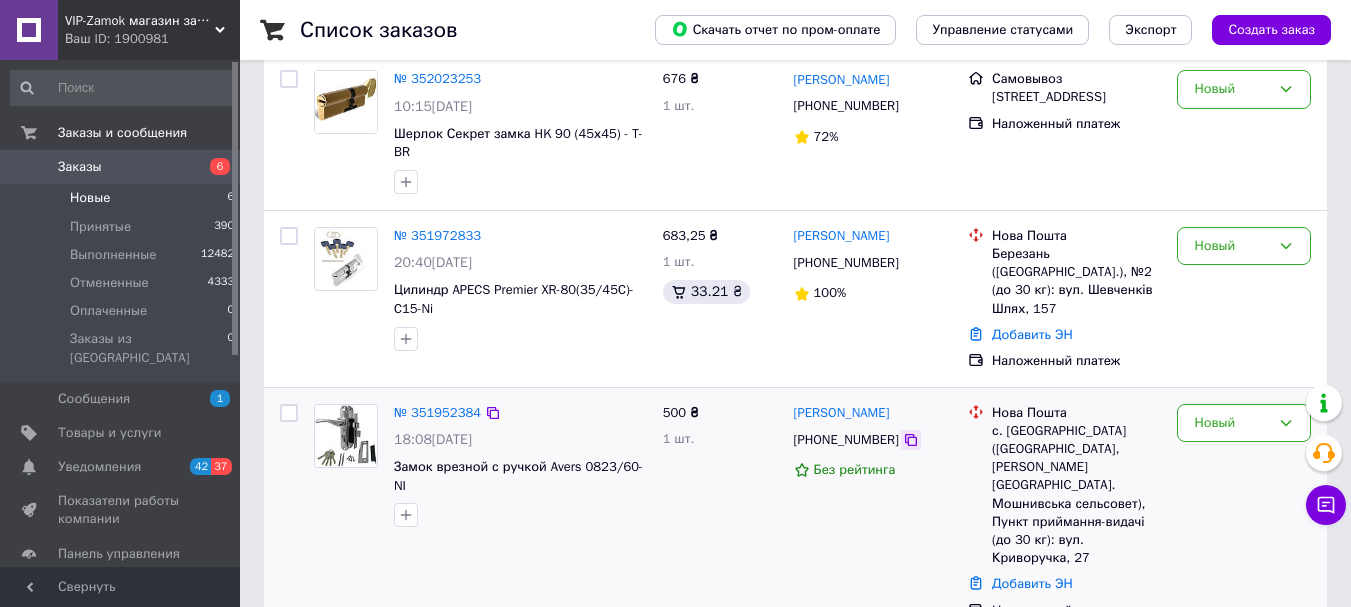 click 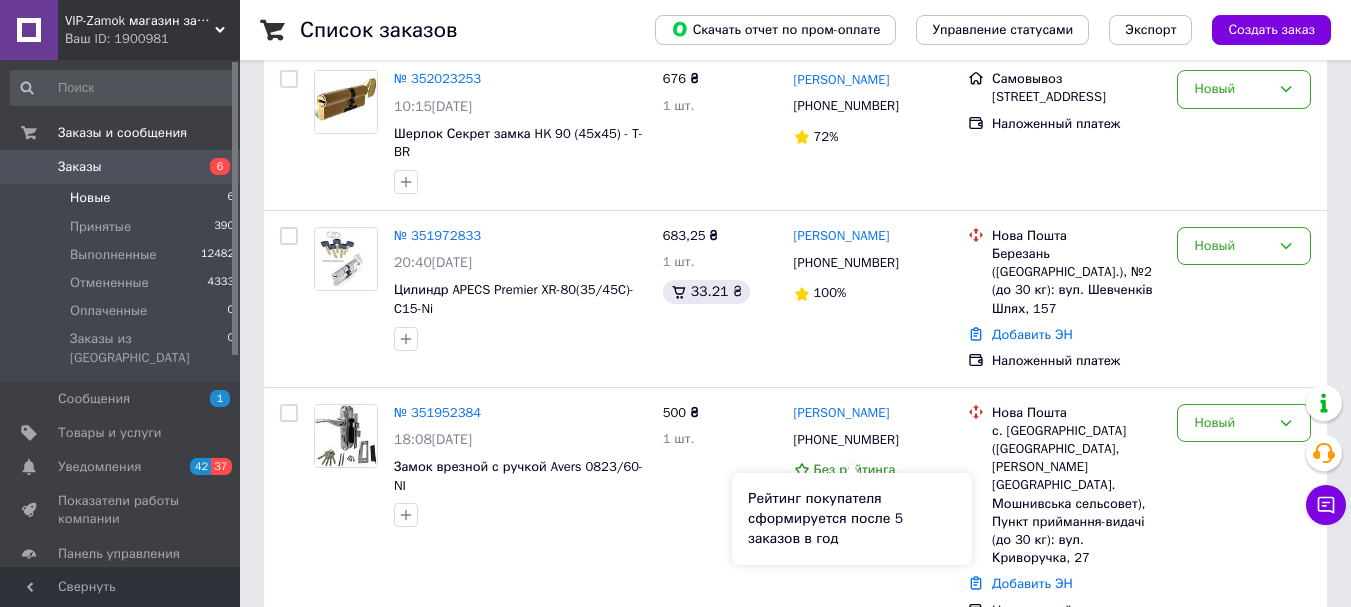 click on "Рейтинг покупателя сформируется после 5 заказов в год" at bounding box center [852, 519] 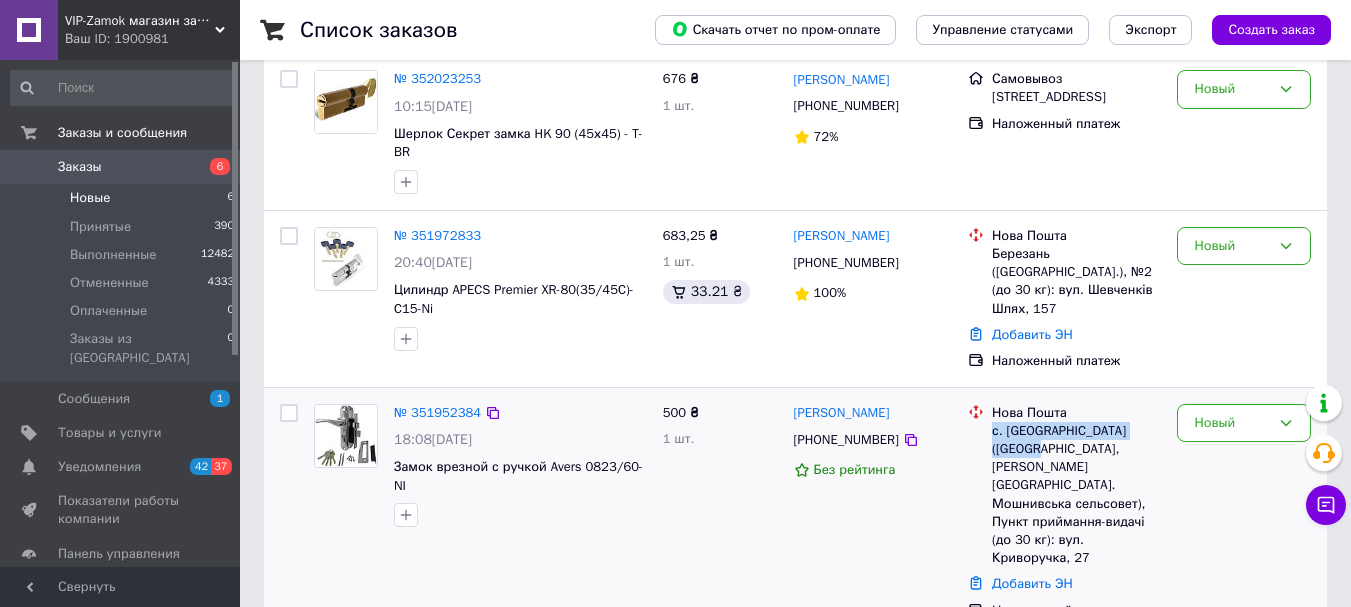 drag, startPoint x: 1014, startPoint y: 434, endPoint x: 990, endPoint y: 410, distance: 33.941124 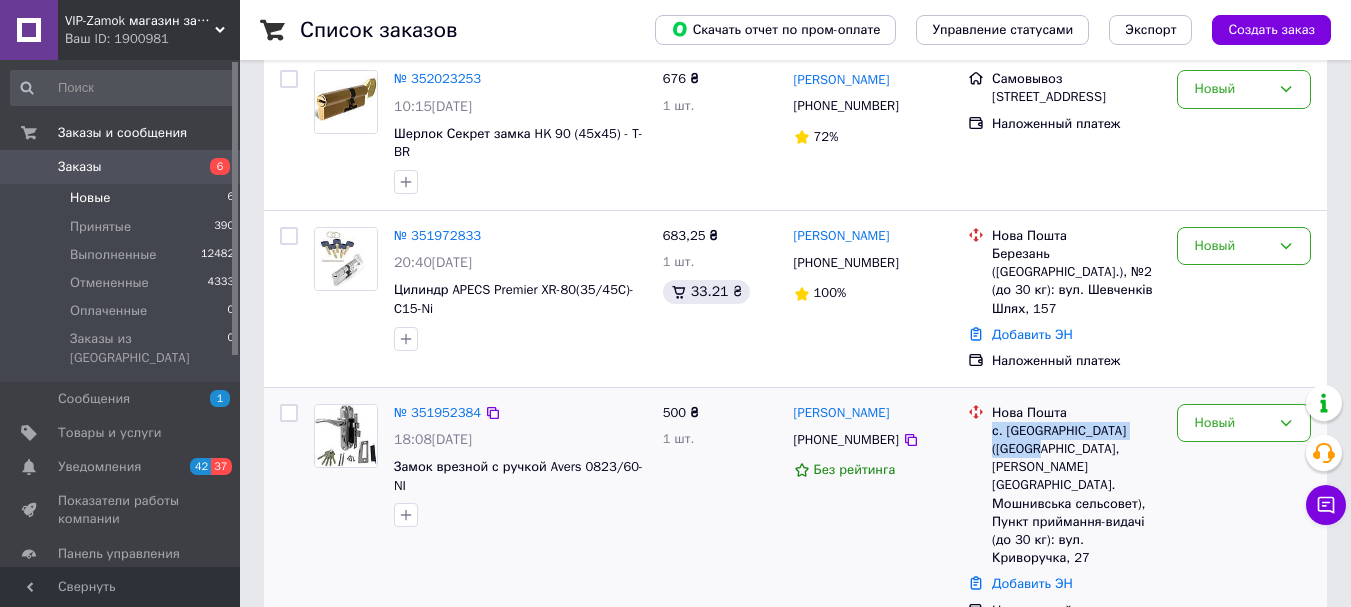 copy on "с. [GEOGRAPHIC_DATA] ([GEOGRAPHIC_DATA]" 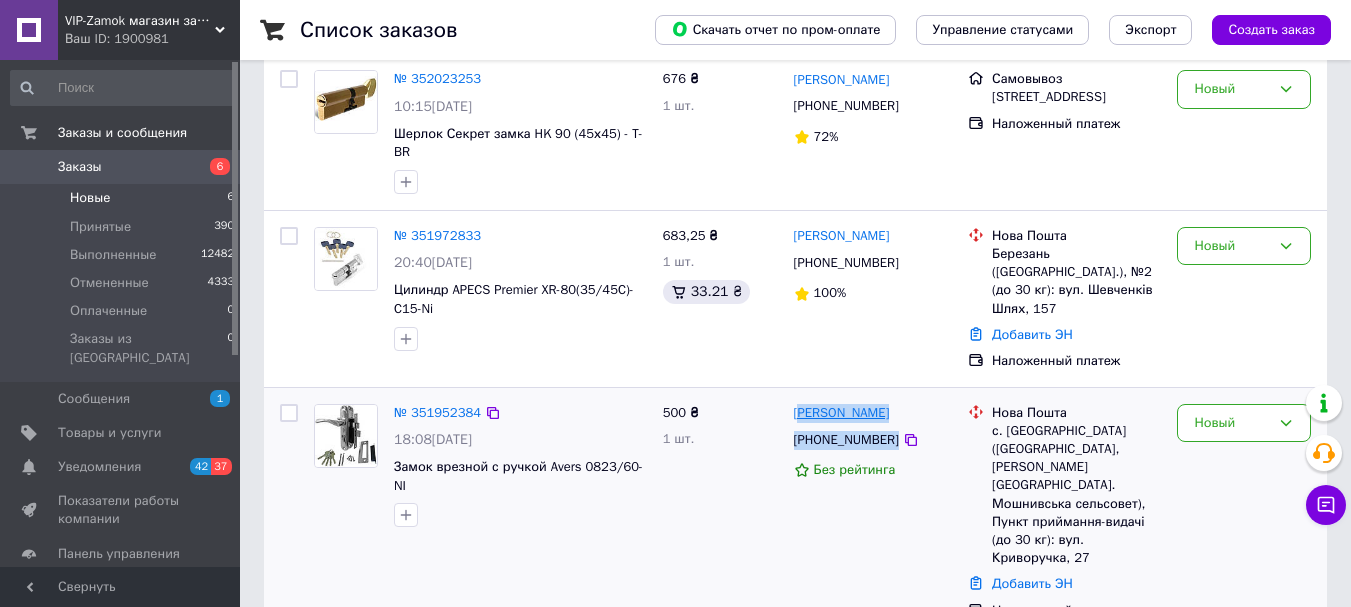 drag, startPoint x: 922, startPoint y: 430, endPoint x: 803, endPoint y: 389, distance: 125.865005 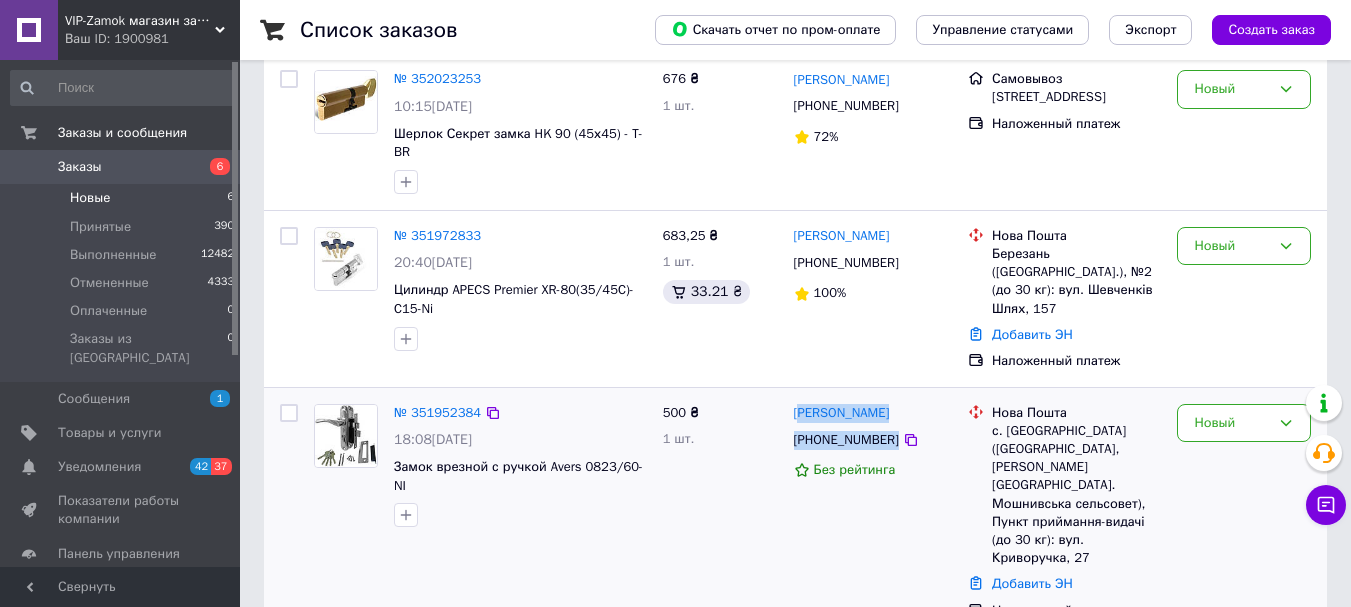 click on "[PHONE_NUMBER]" at bounding box center [873, 440] 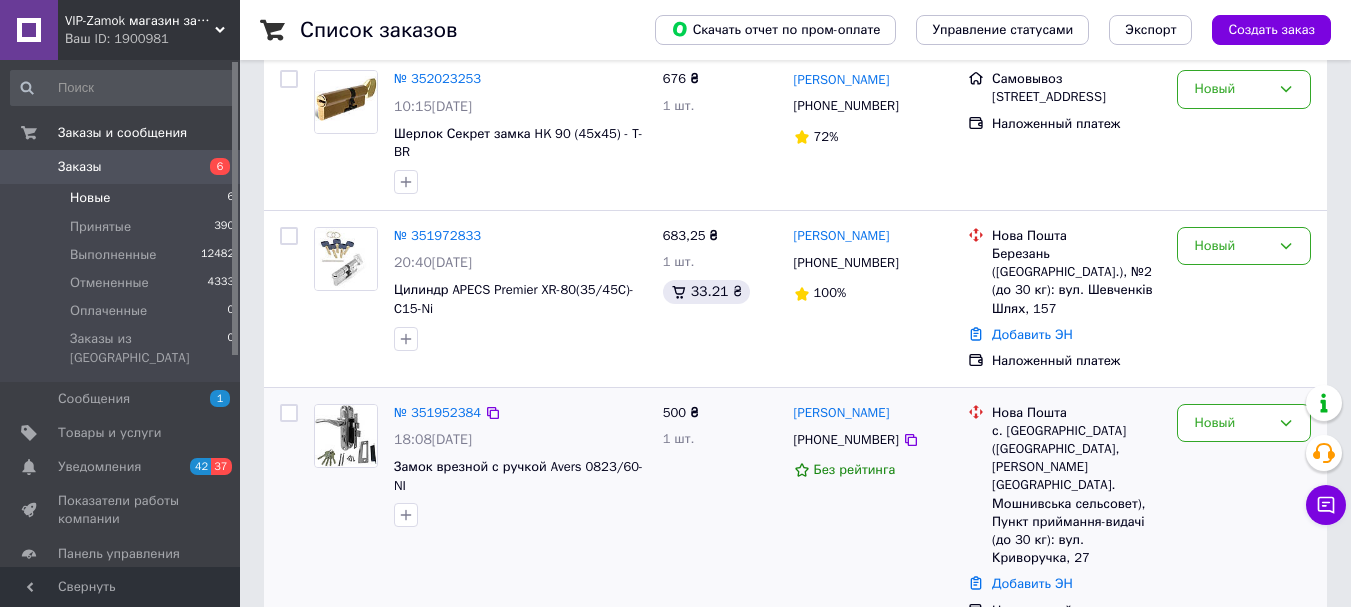 drag, startPoint x: 911, startPoint y: 530, endPoint x: 913, endPoint y: 519, distance: 11.18034 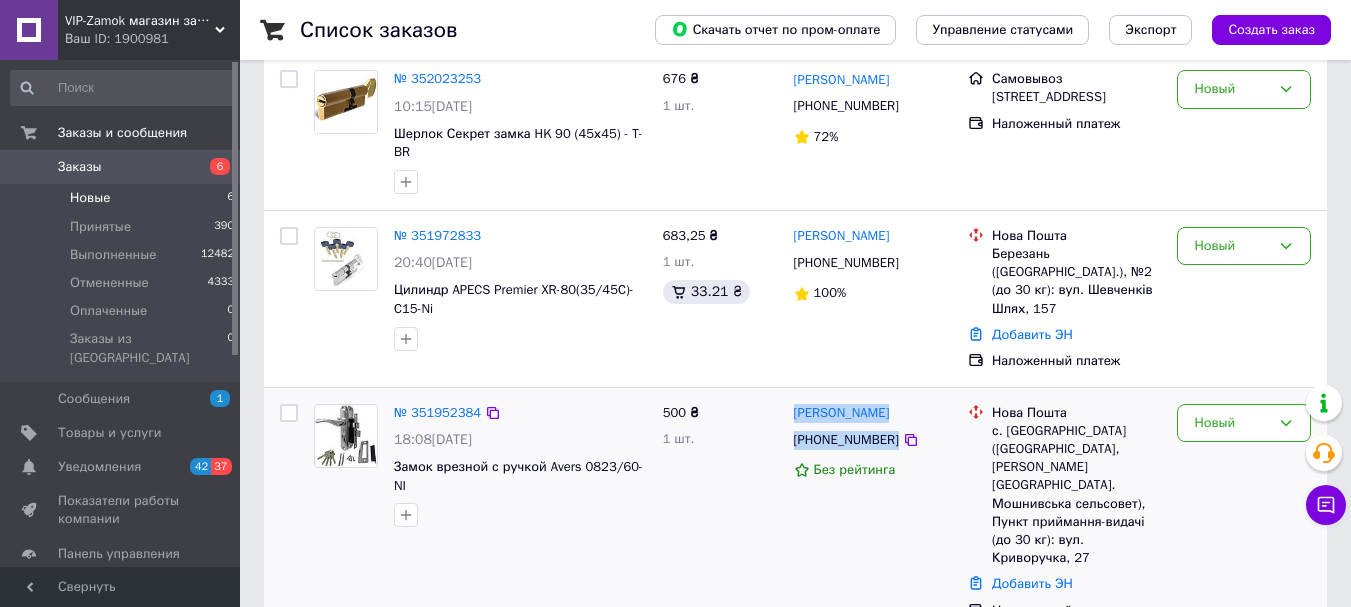 drag, startPoint x: 908, startPoint y: 424, endPoint x: 785, endPoint y: 398, distance: 125.71794 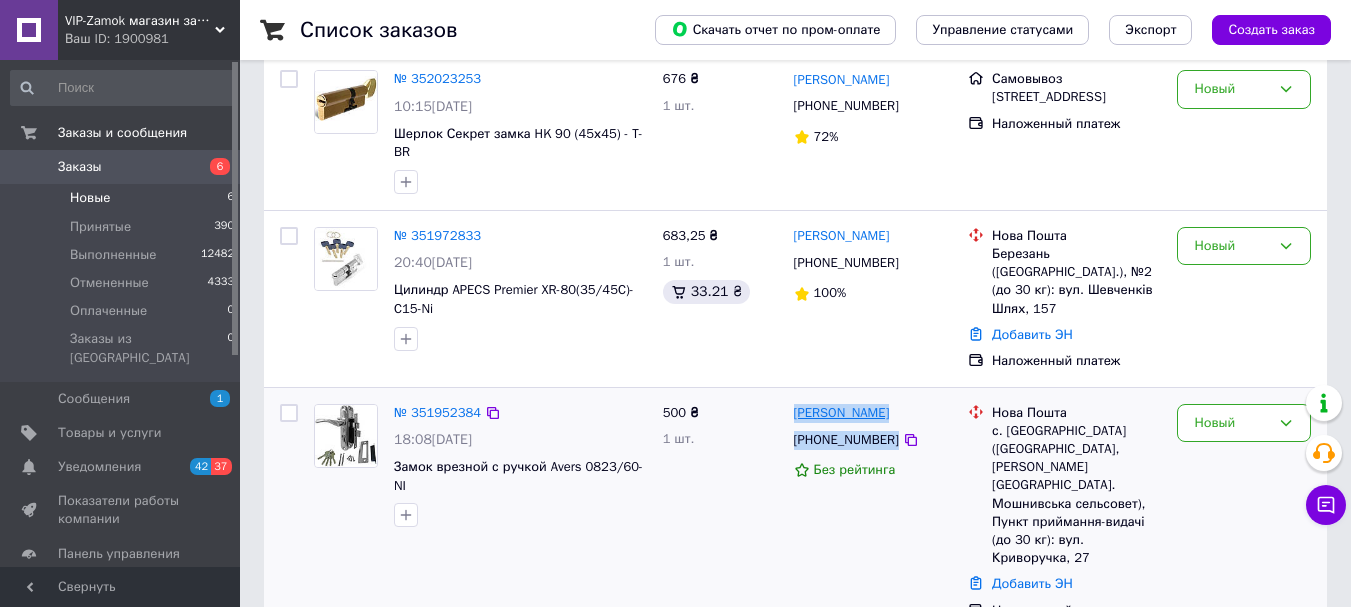 copy on "[PERSON_NAME] [PHONE_NUMBER]" 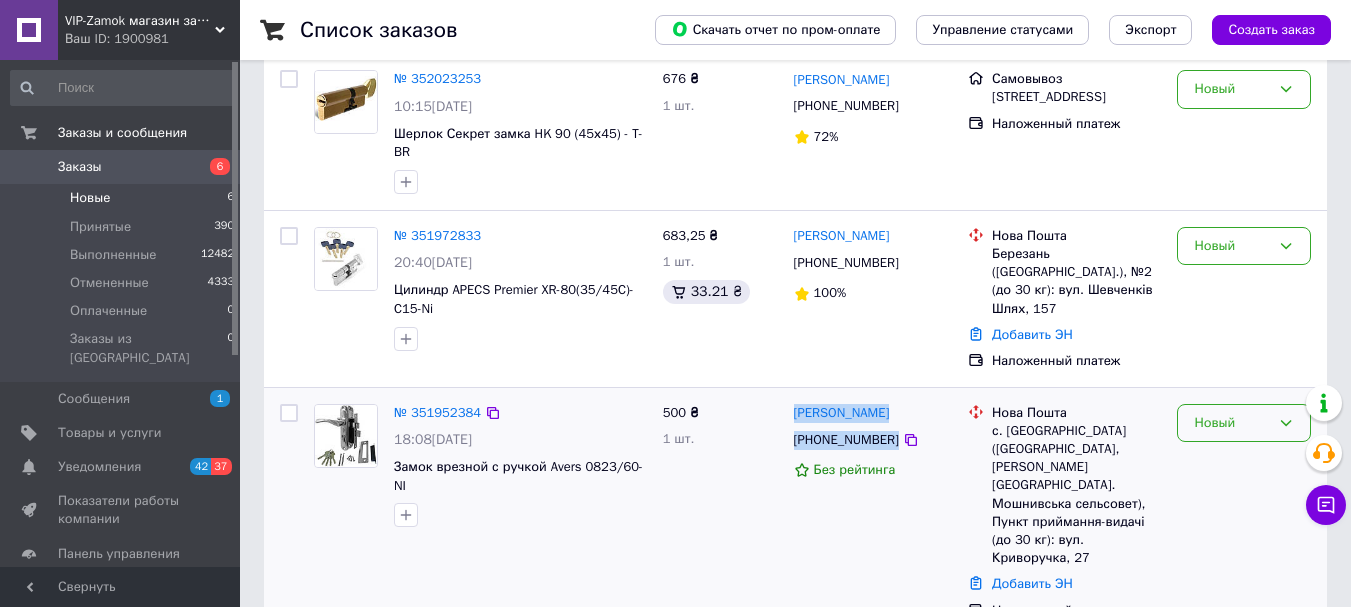 click 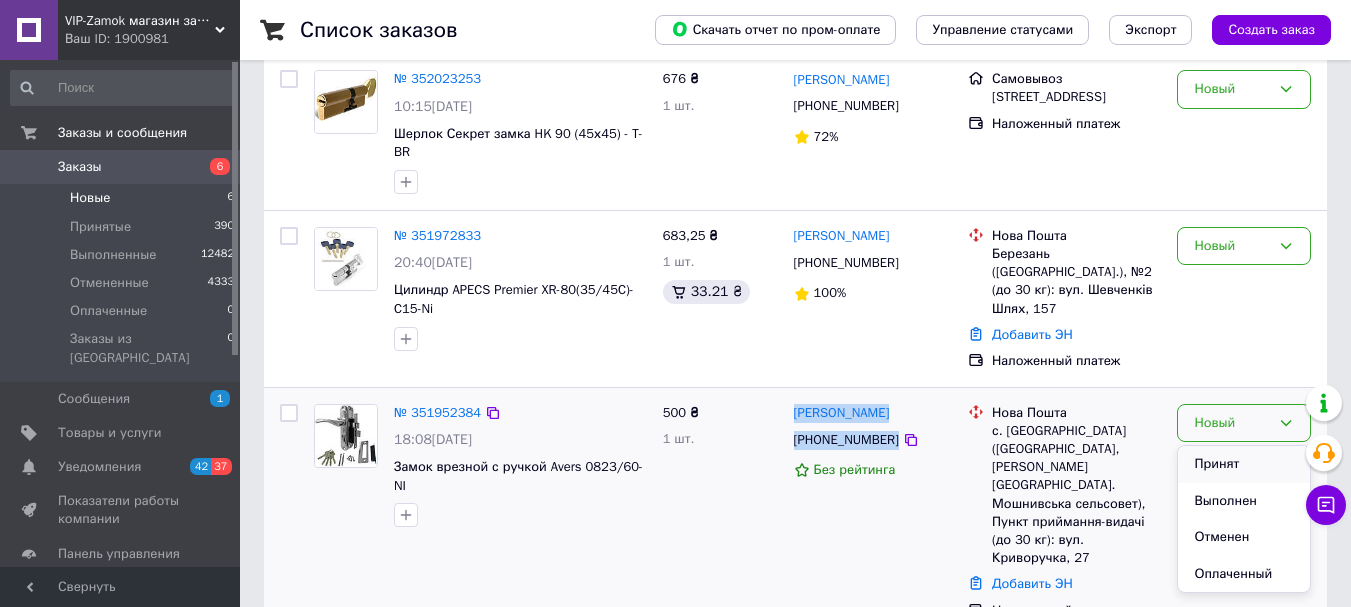 click on "Принят" at bounding box center (1244, 464) 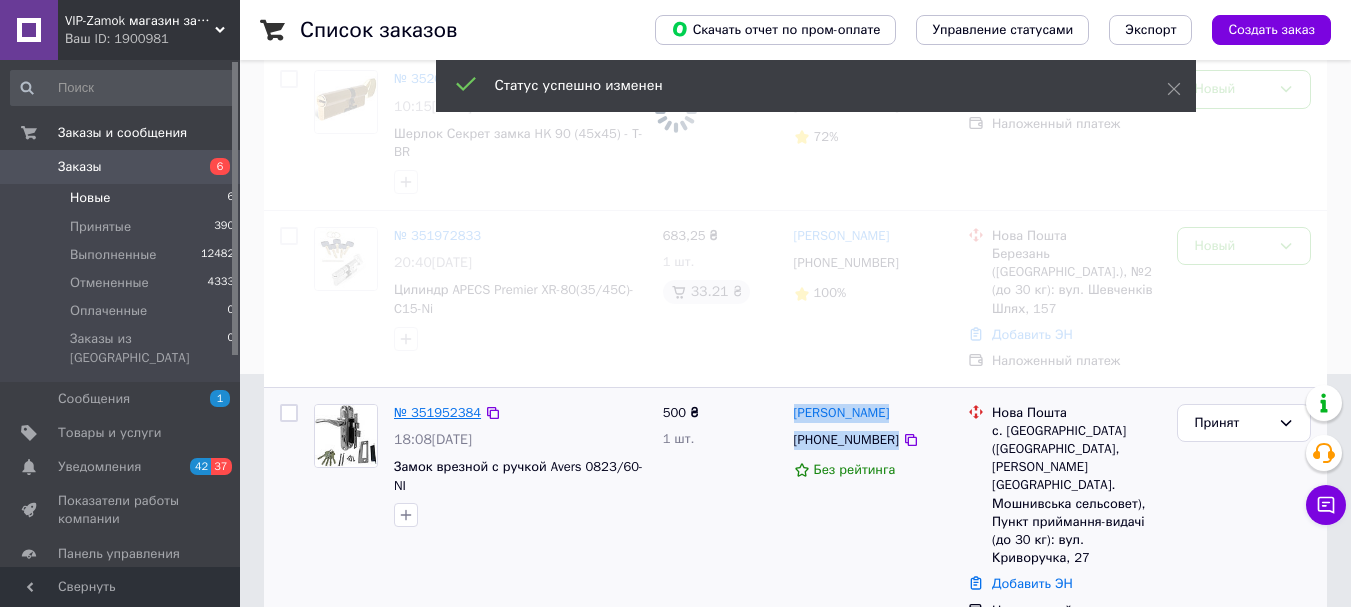 click on "№ 351952384" at bounding box center (437, 412) 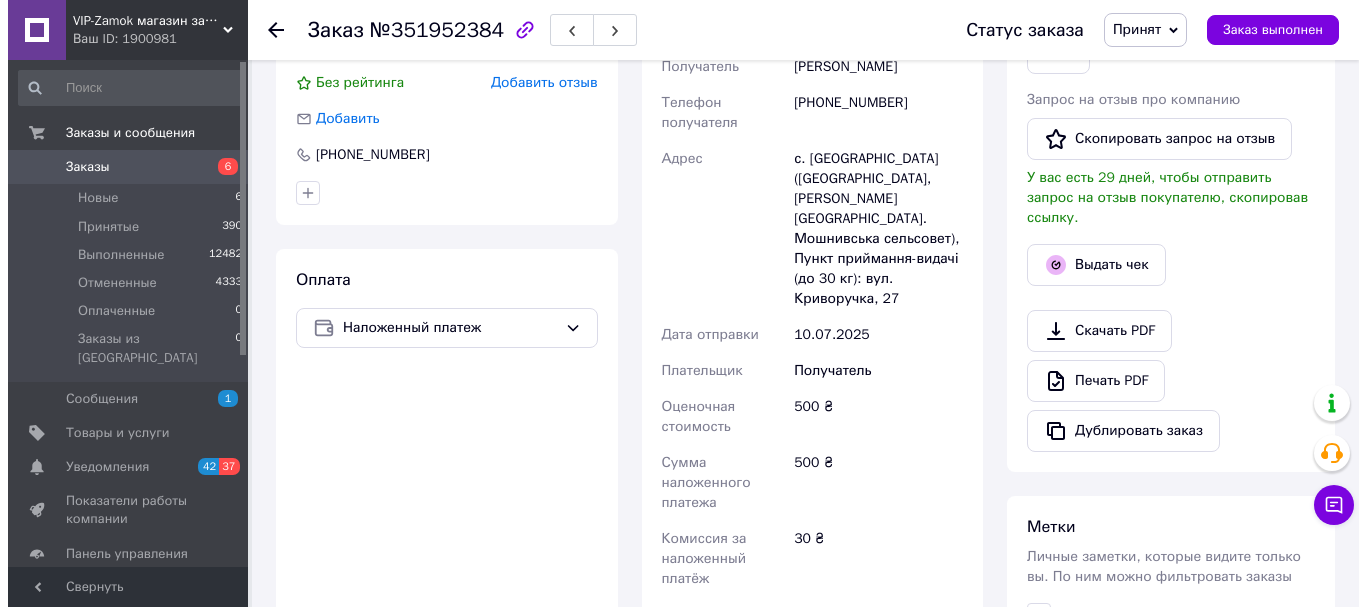scroll, scrollTop: 467, scrollLeft: 0, axis: vertical 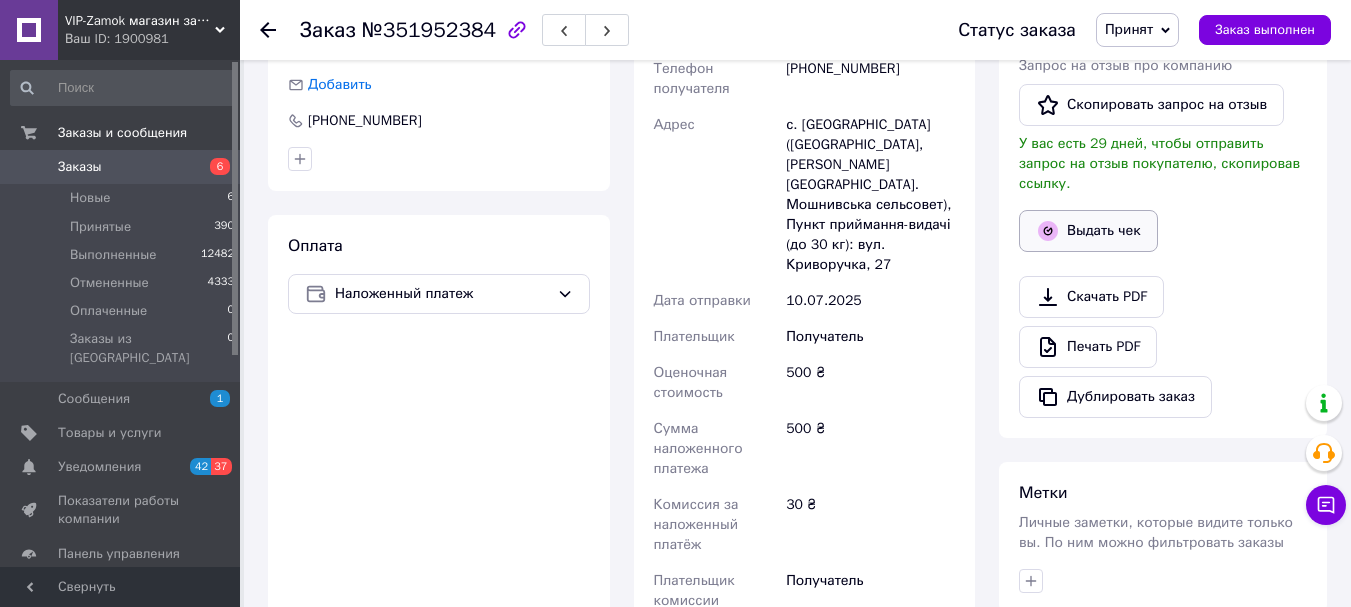 click on "Выдать чек" at bounding box center (1088, 231) 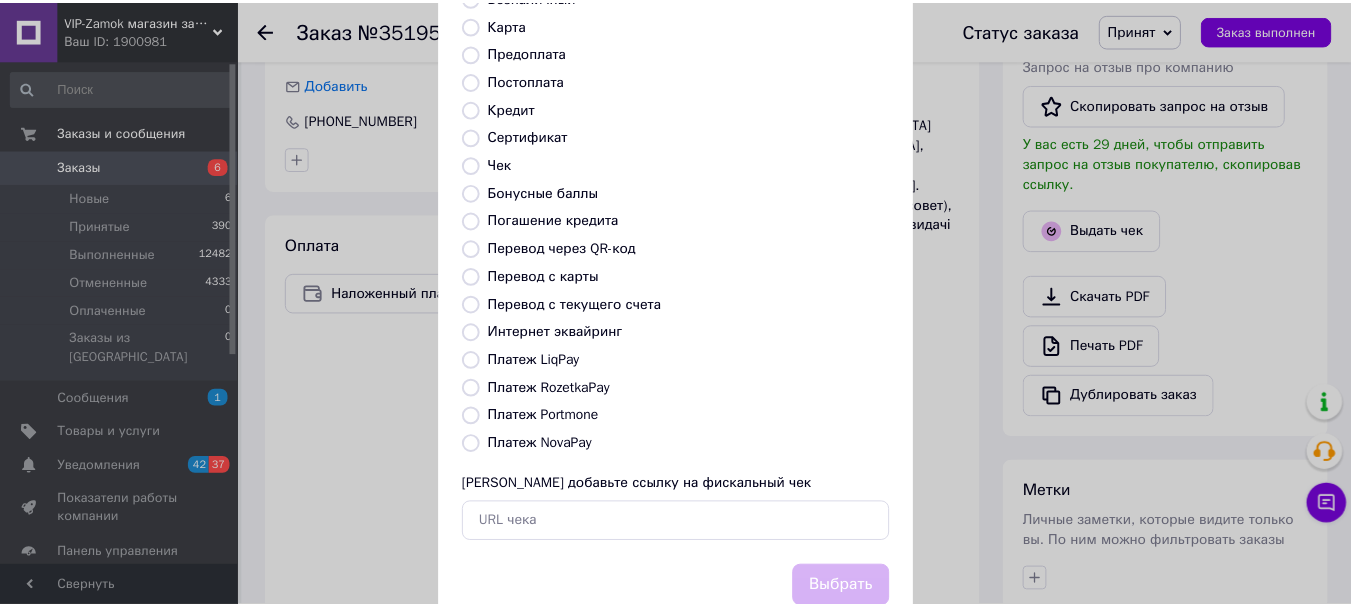 scroll, scrollTop: 233, scrollLeft: 0, axis: vertical 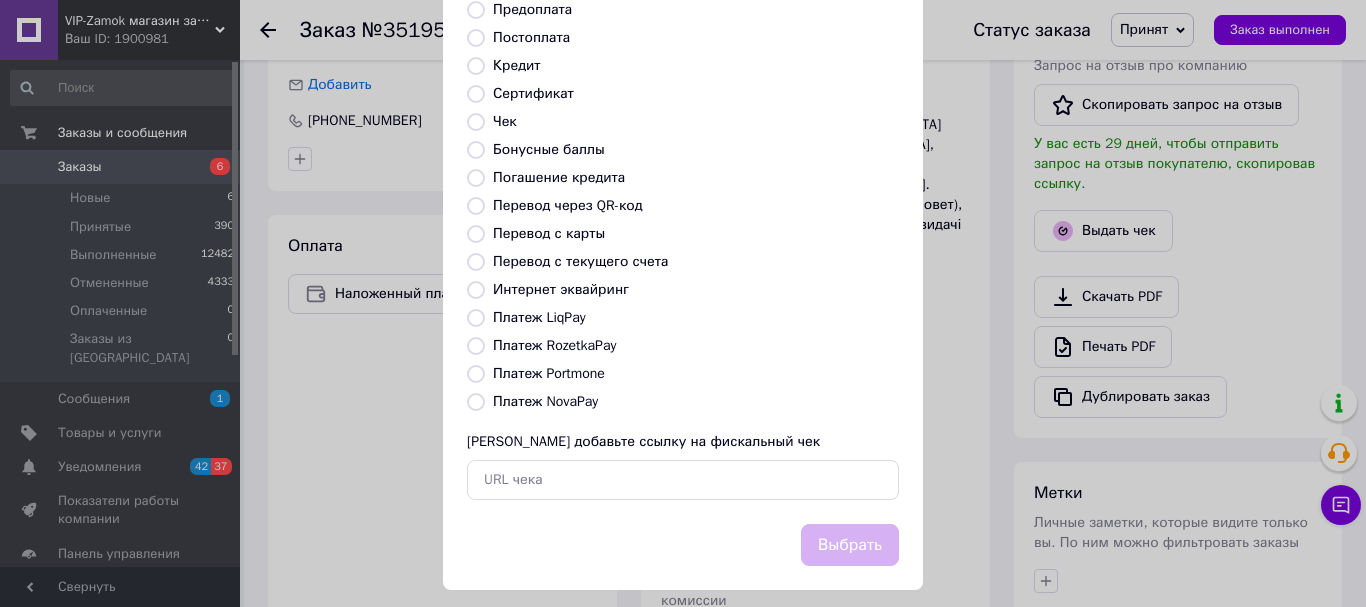drag, startPoint x: 555, startPoint y: 408, endPoint x: 574, endPoint y: 397, distance: 21.954498 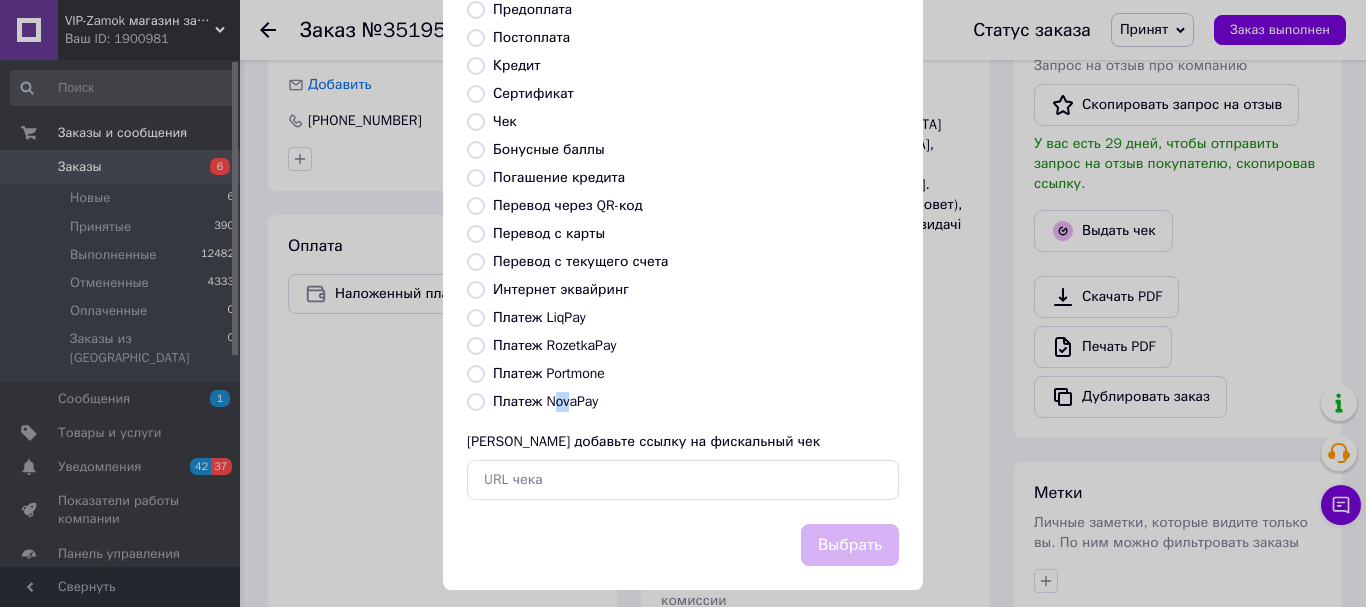 click on "Платеж NovaPay" at bounding box center (476, 402) 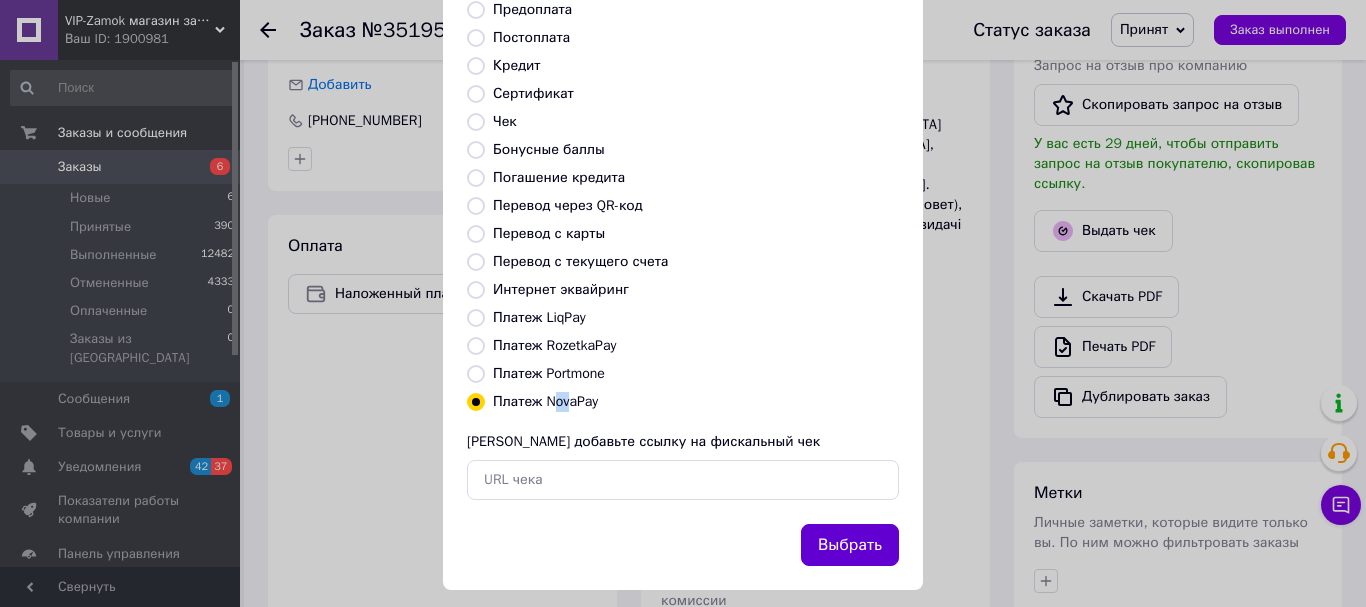 click on "Выбрать" at bounding box center (850, 545) 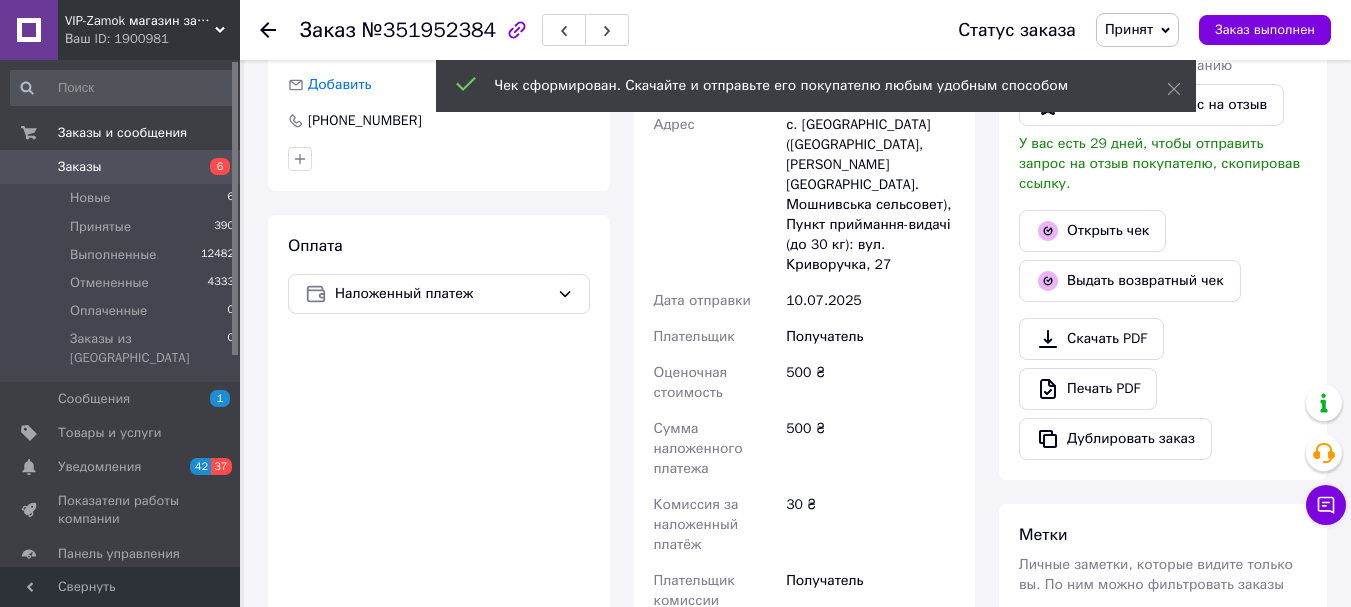 click at bounding box center [280, 30] 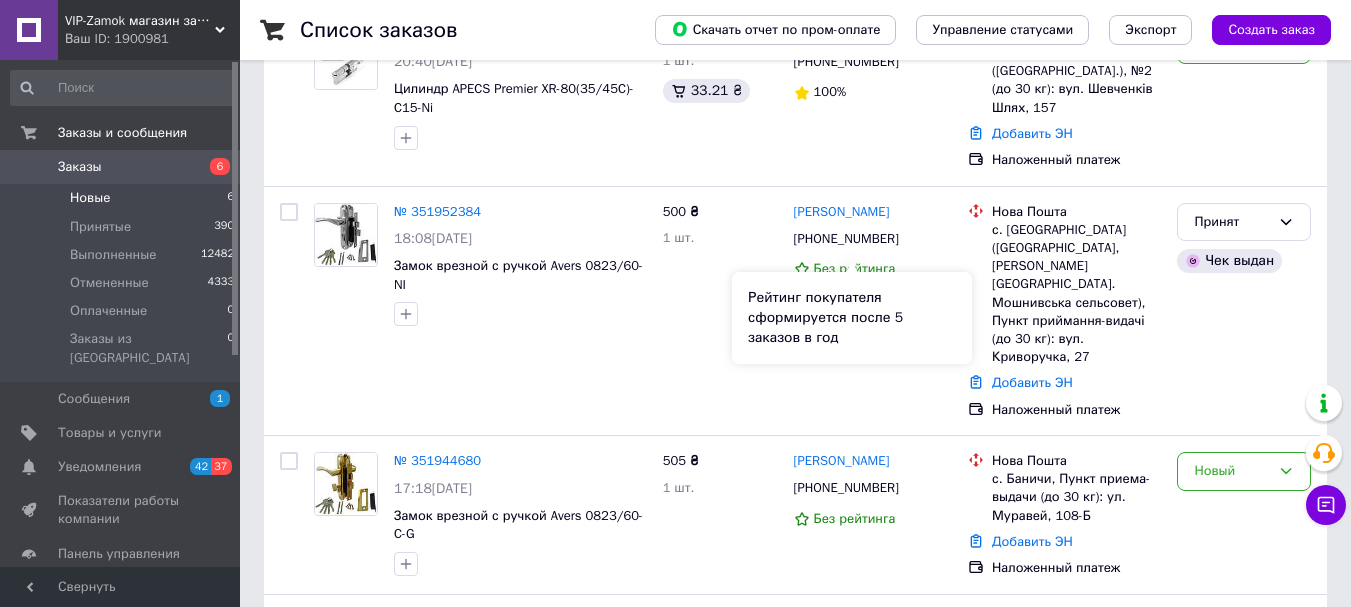 scroll, scrollTop: 467, scrollLeft: 0, axis: vertical 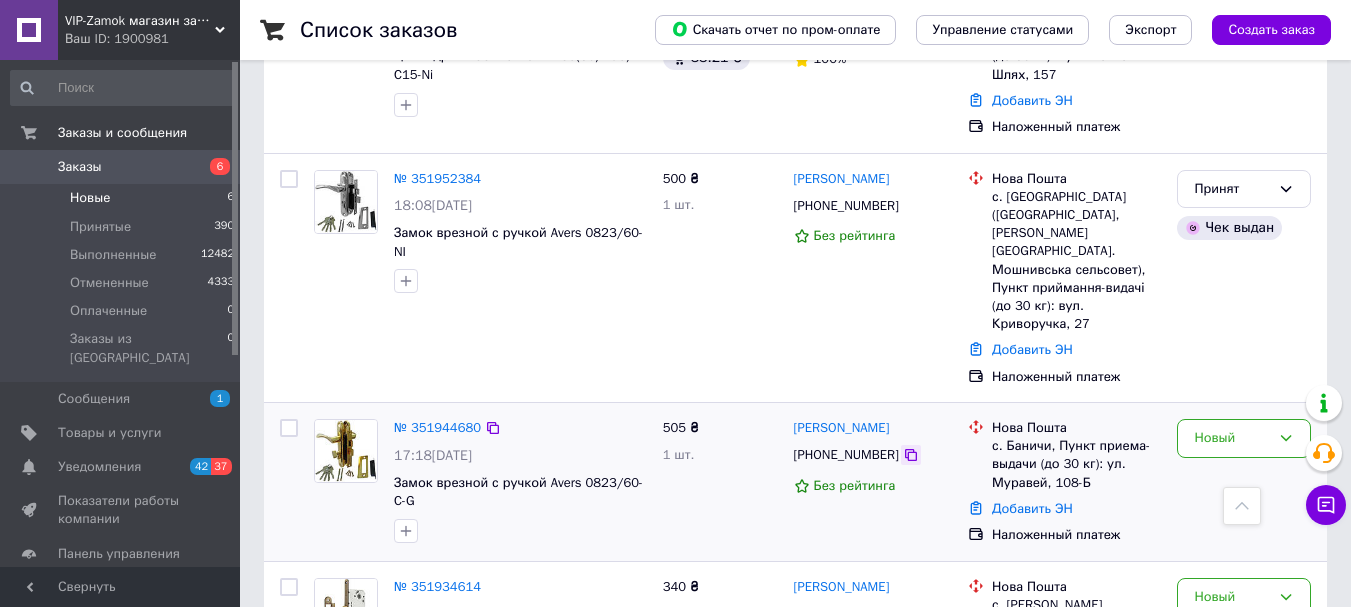 click 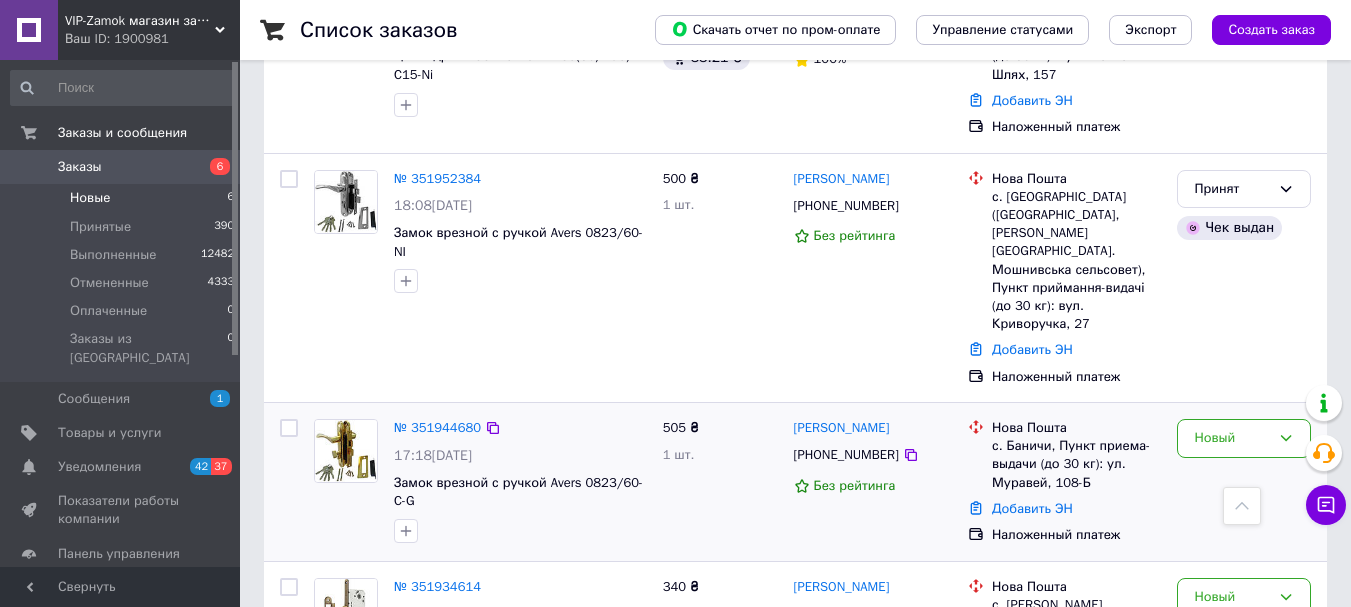click on "[PERSON_NAME] [PHONE_NUMBER] Без рейтинга" at bounding box center [873, 482] 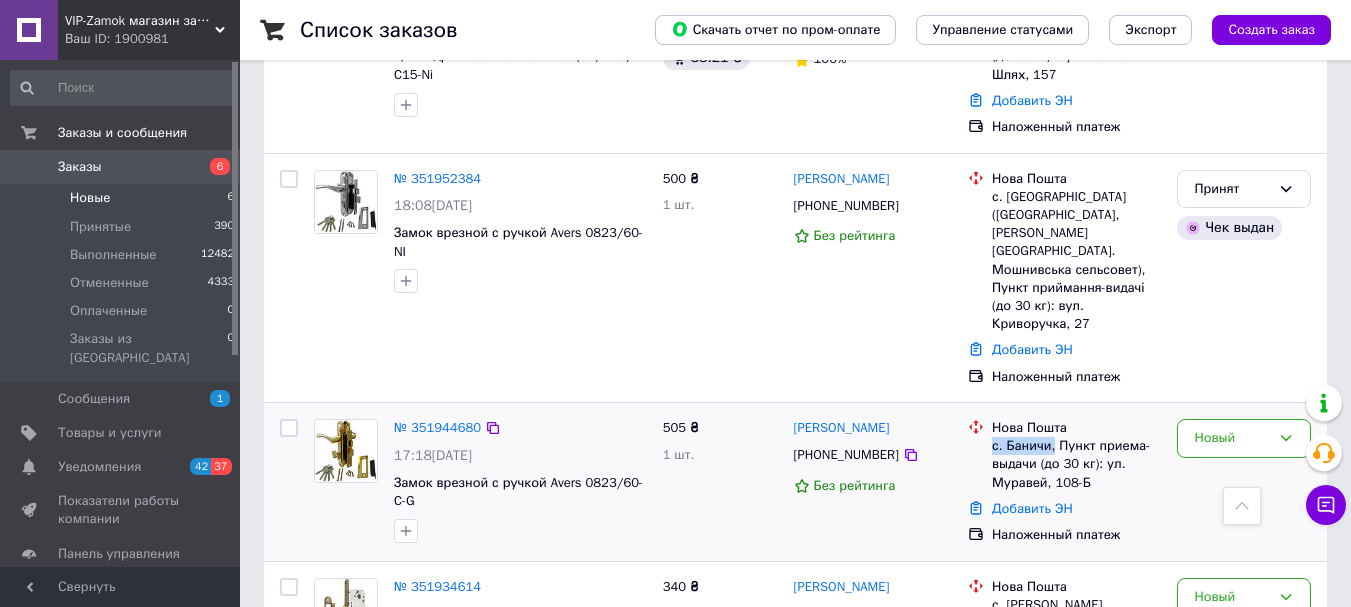 drag, startPoint x: 1050, startPoint y: 387, endPoint x: 992, endPoint y: 393, distance: 58.30952 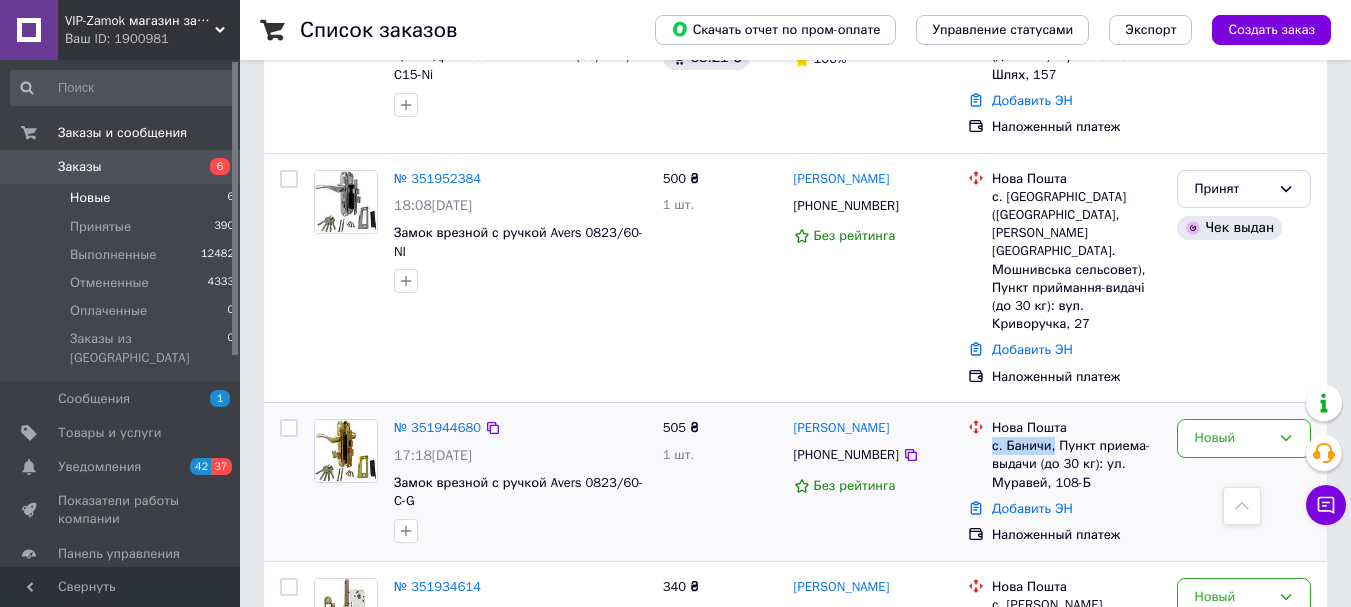 copy on "с. [GEOGRAPHIC_DATA]," 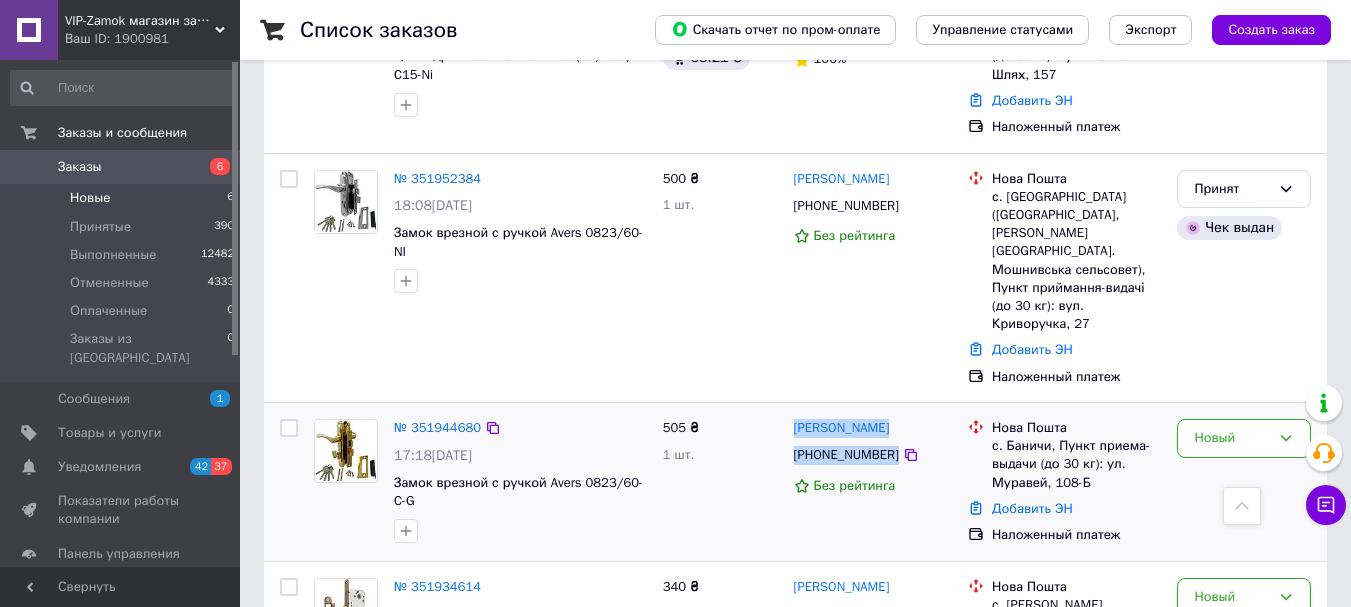 drag, startPoint x: 933, startPoint y: 398, endPoint x: 790, endPoint y: 372, distance: 145.34442 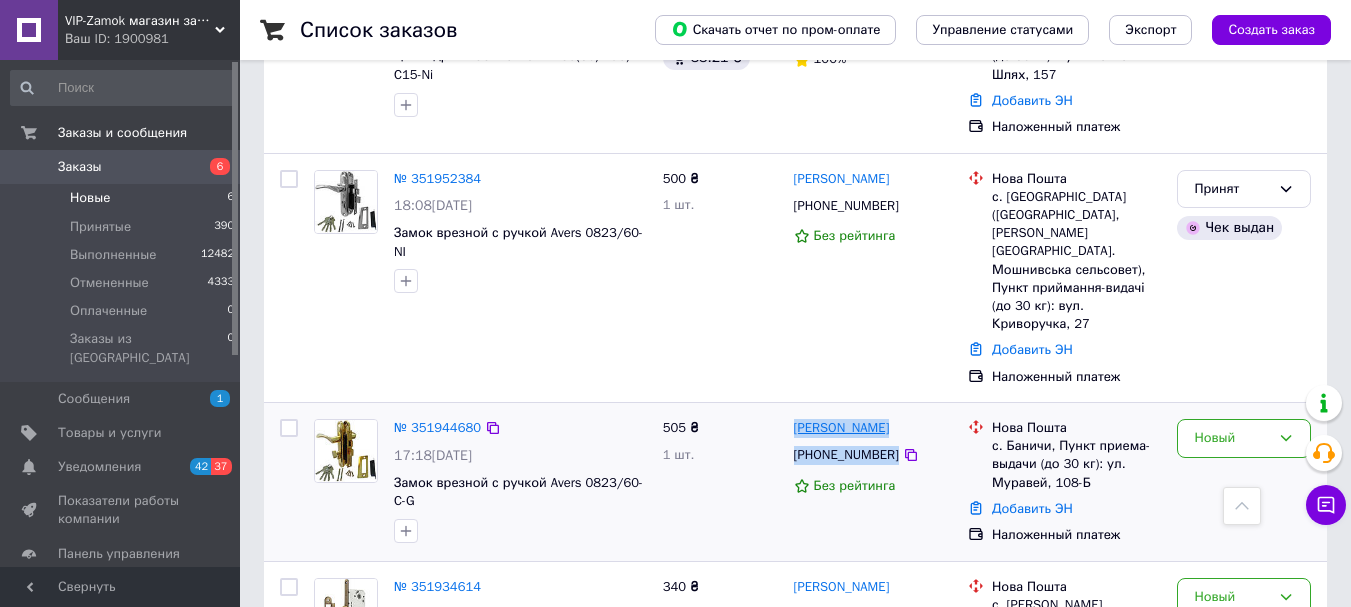 copy on "[PERSON_NAME] [PHONE_NUMBER]" 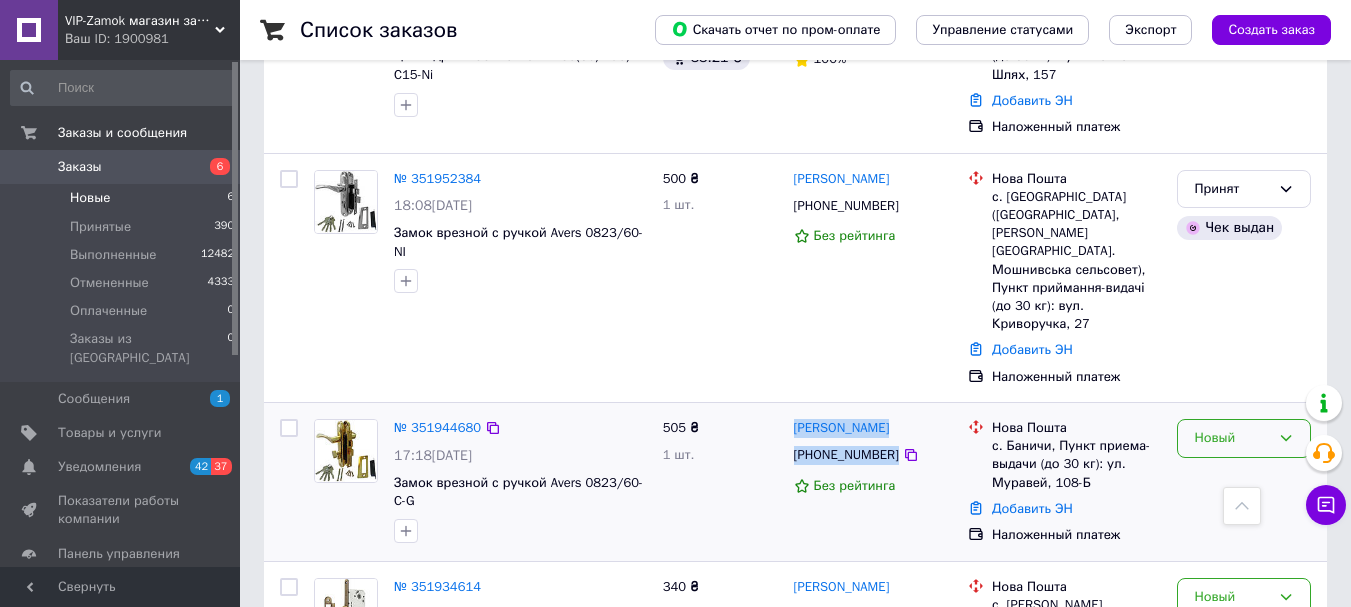 click 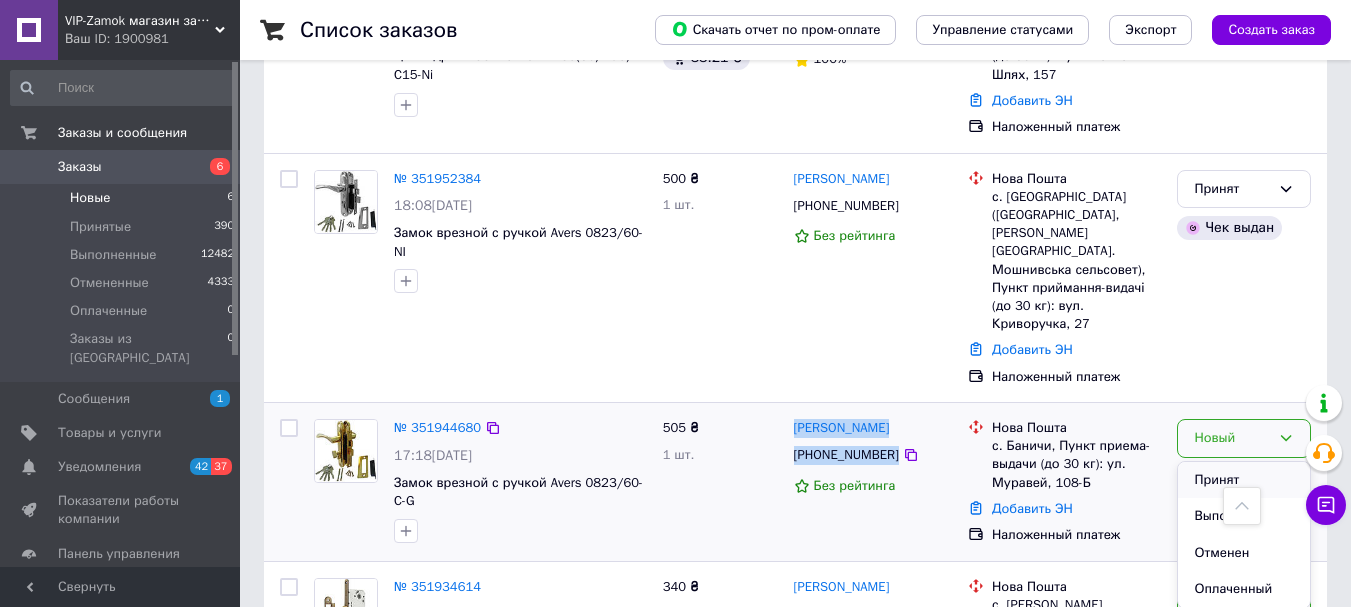 click on "Принят" at bounding box center (1244, 480) 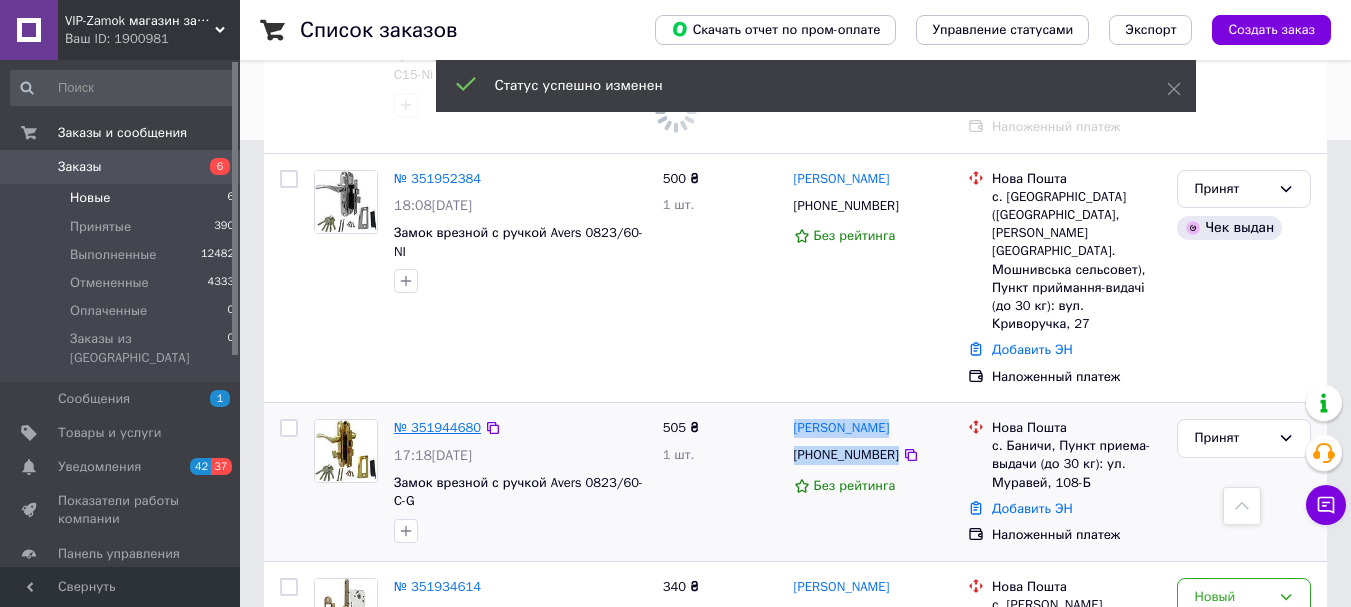 click on "№ 351944680" at bounding box center (437, 427) 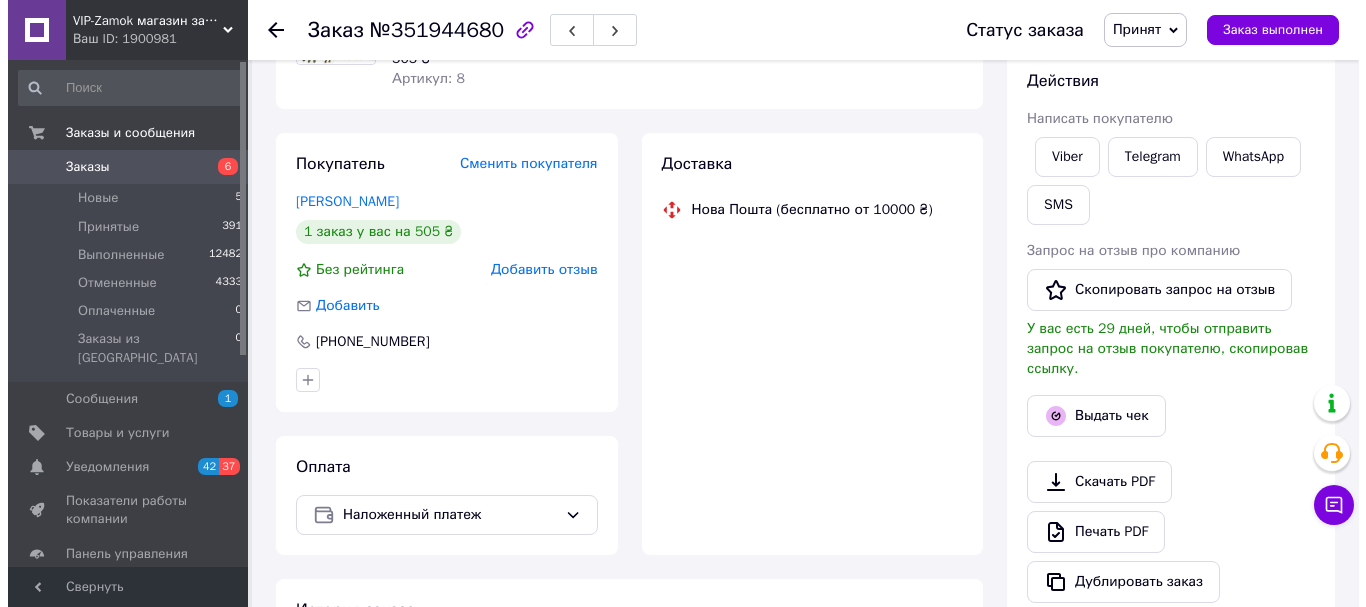 scroll, scrollTop: 467, scrollLeft: 0, axis: vertical 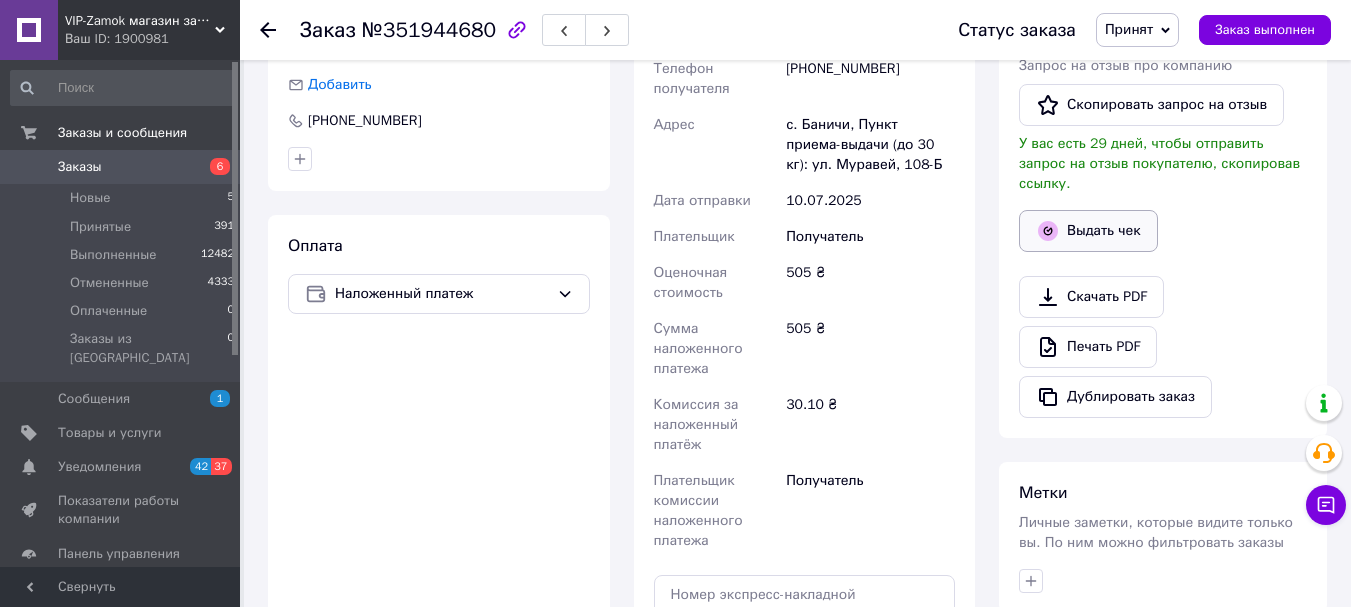 click on "Выдать чек" at bounding box center (1088, 231) 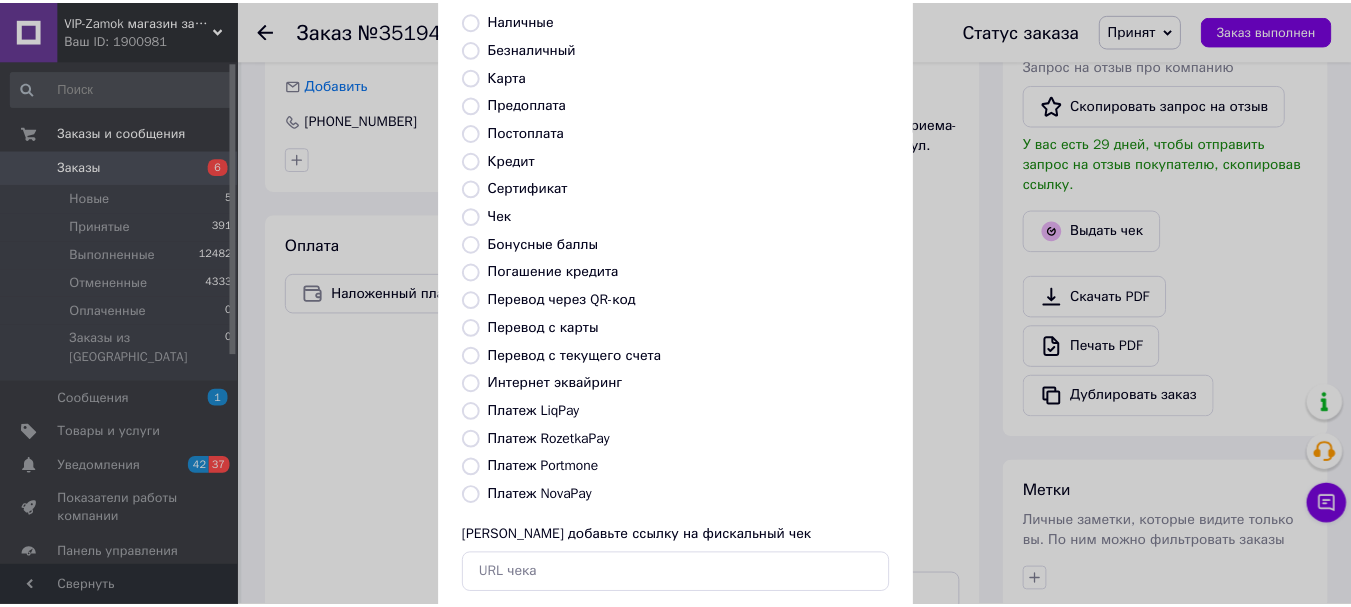 scroll, scrollTop: 252, scrollLeft: 0, axis: vertical 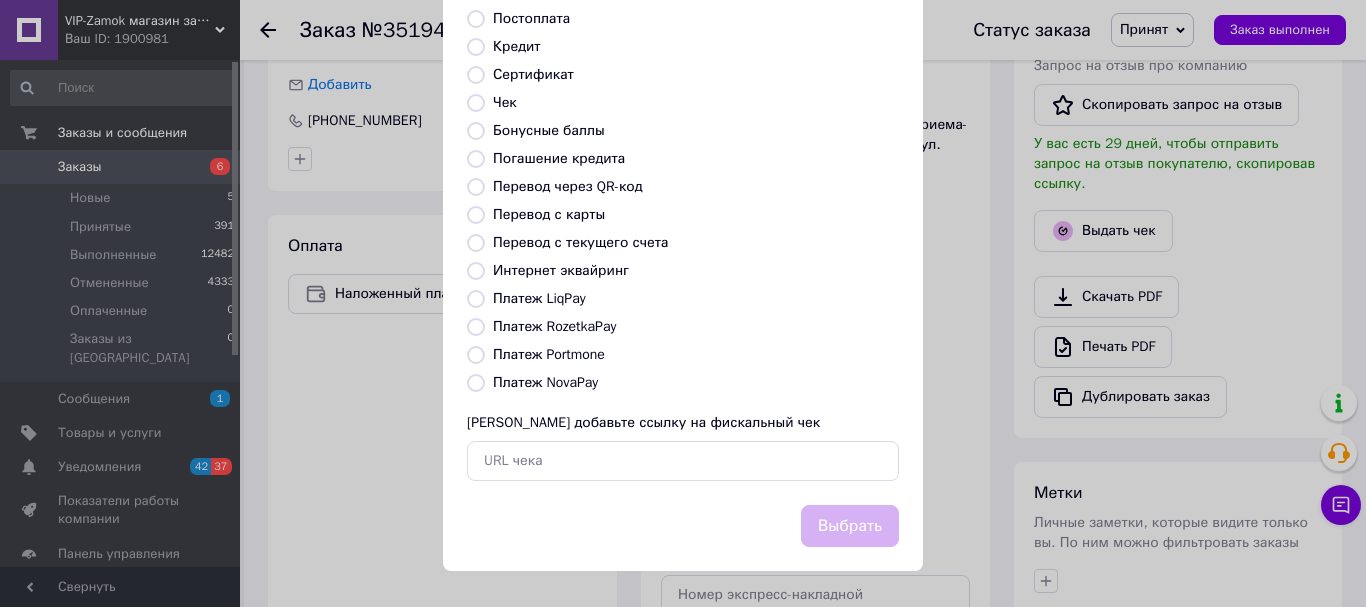 click on "Платеж NovaPay" at bounding box center (545, 382) 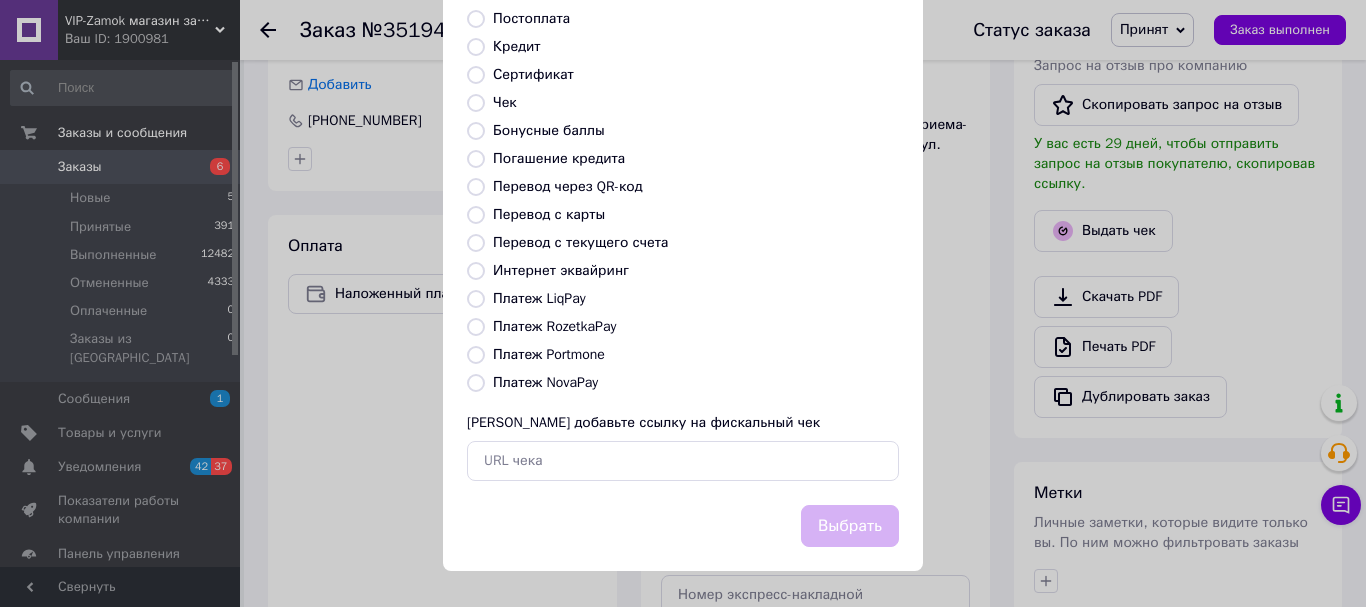 radio on "true" 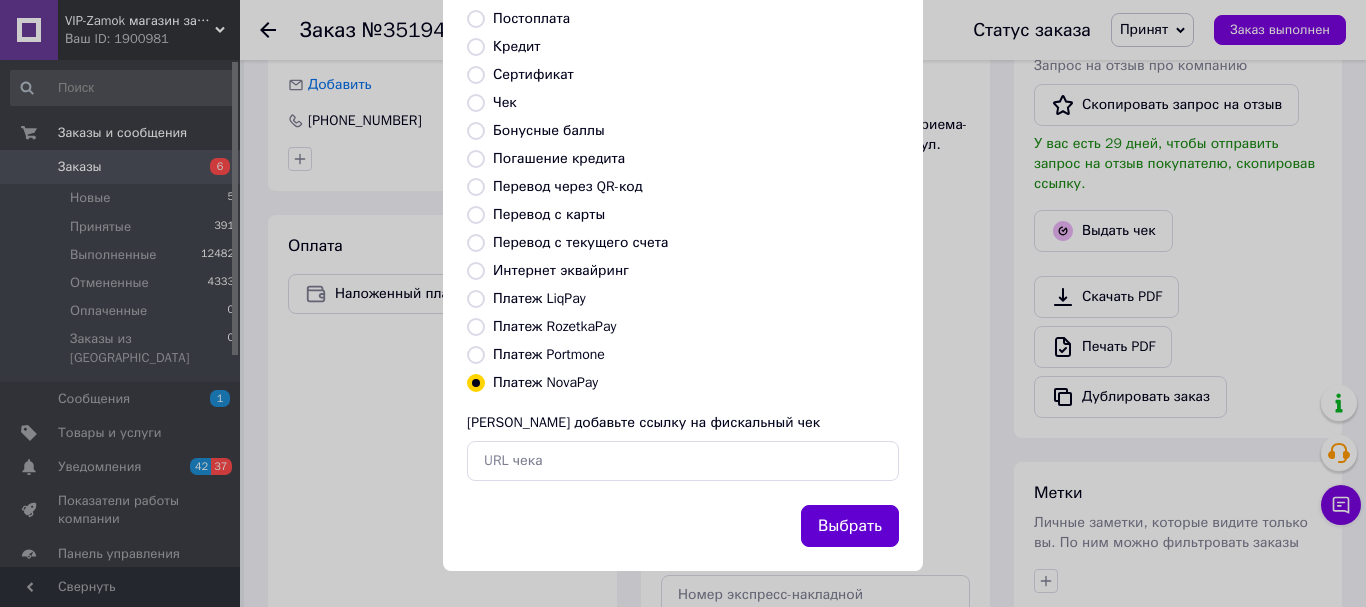 click on "Выбрать" at bounding box center (850, 526) 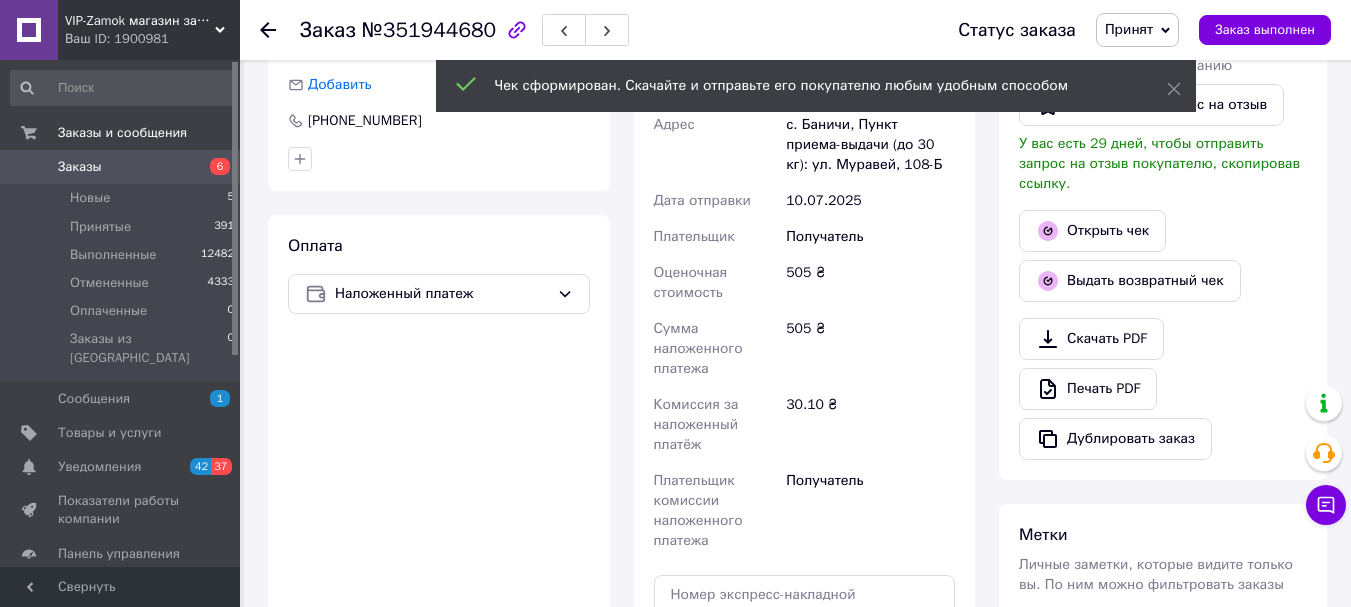 click at bounding box center (280, 30) 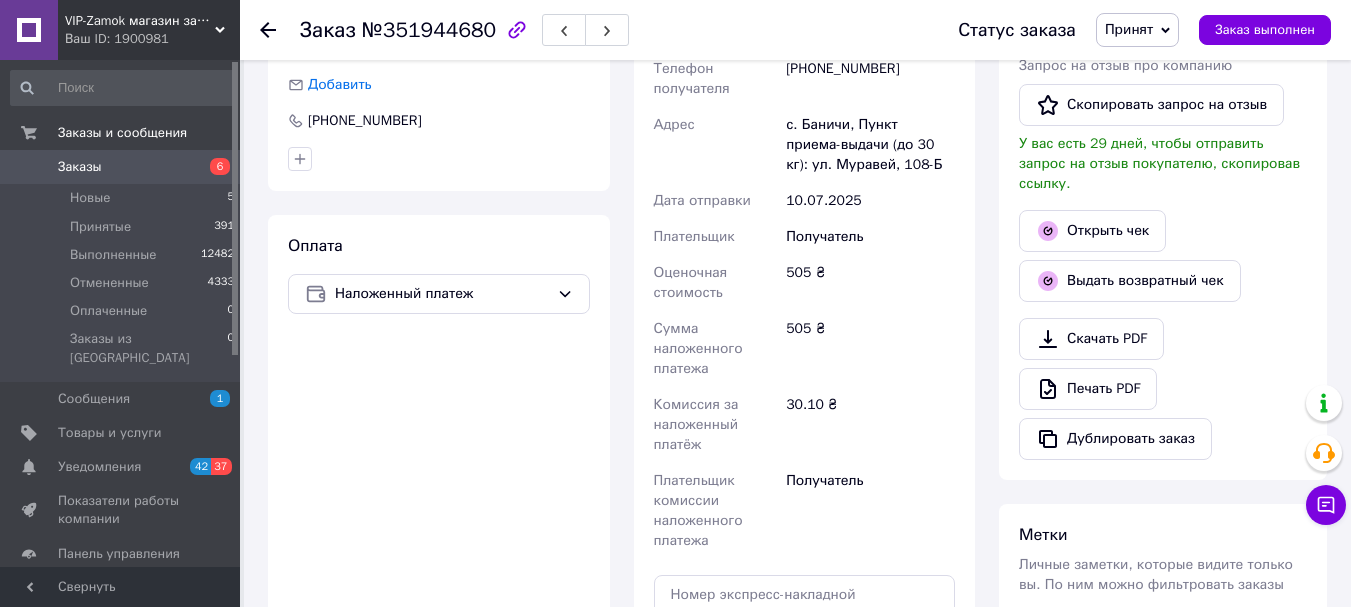 click 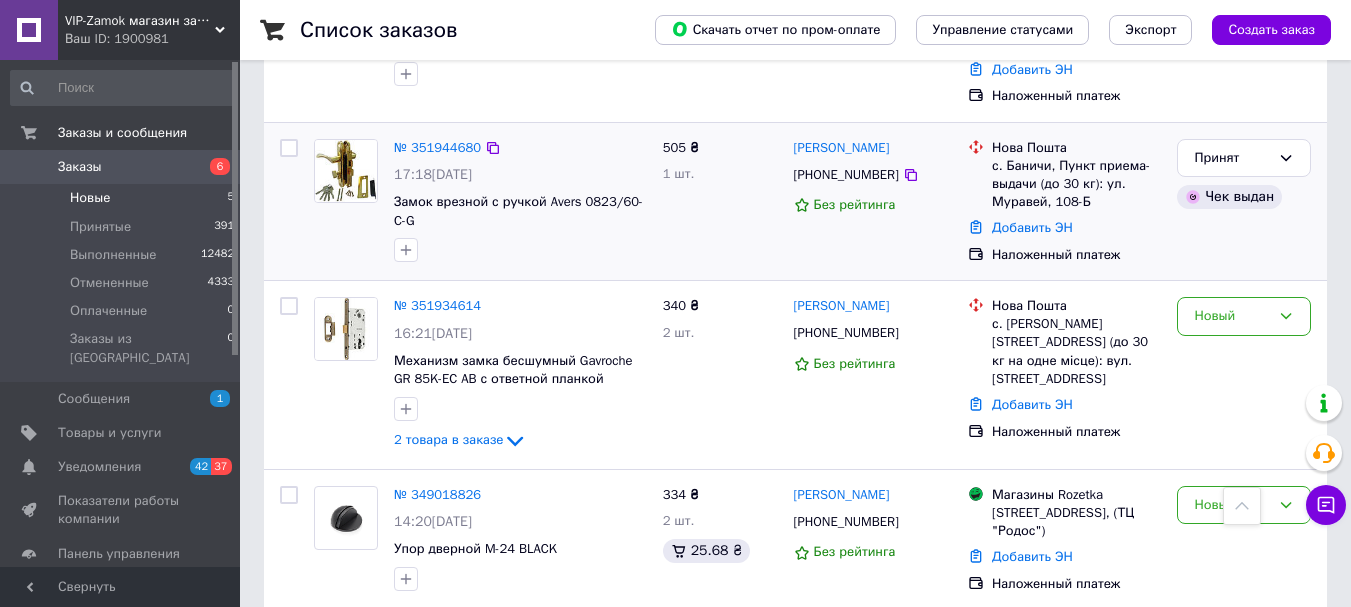 scroll, scrollTop: 506, scrollLeft: 0, axis: vertical 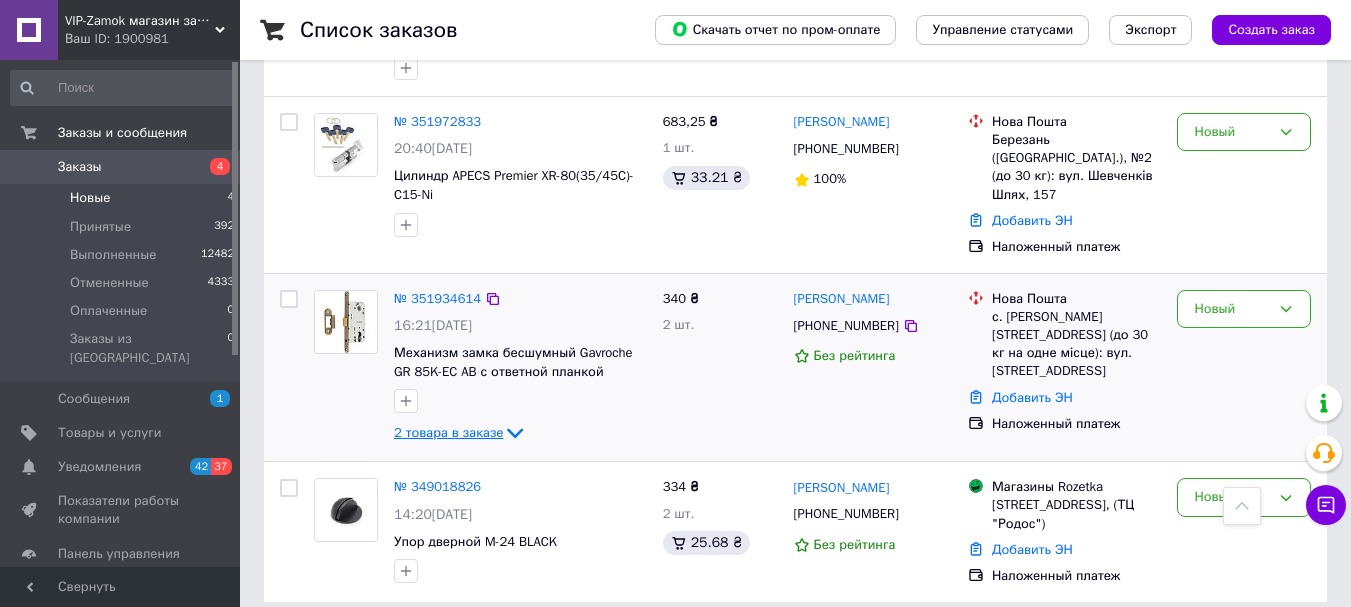 click 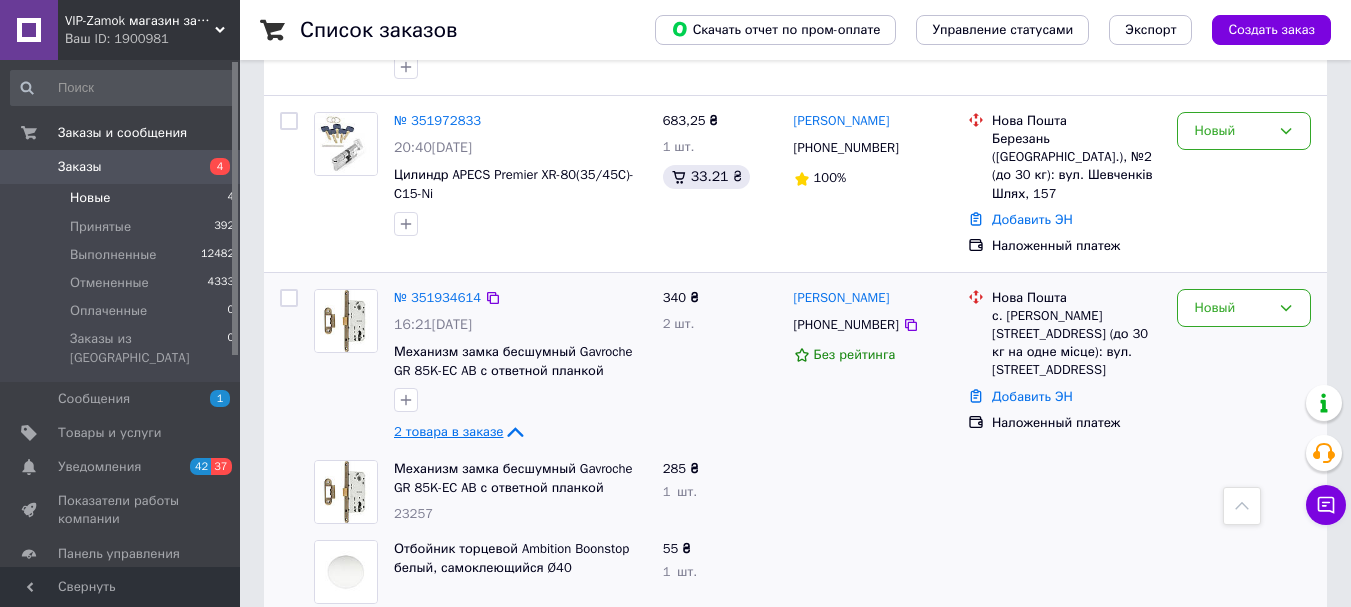 scroll, scrollTop: 274, scrollLeft: 0, axis: vertical 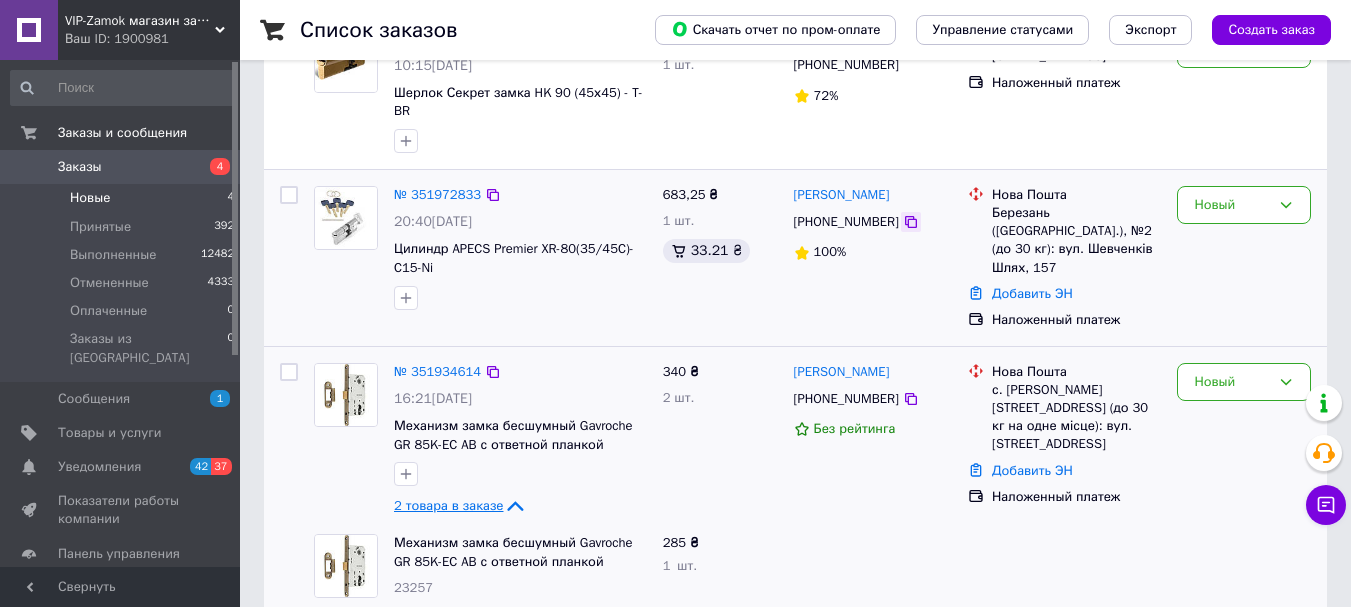 click 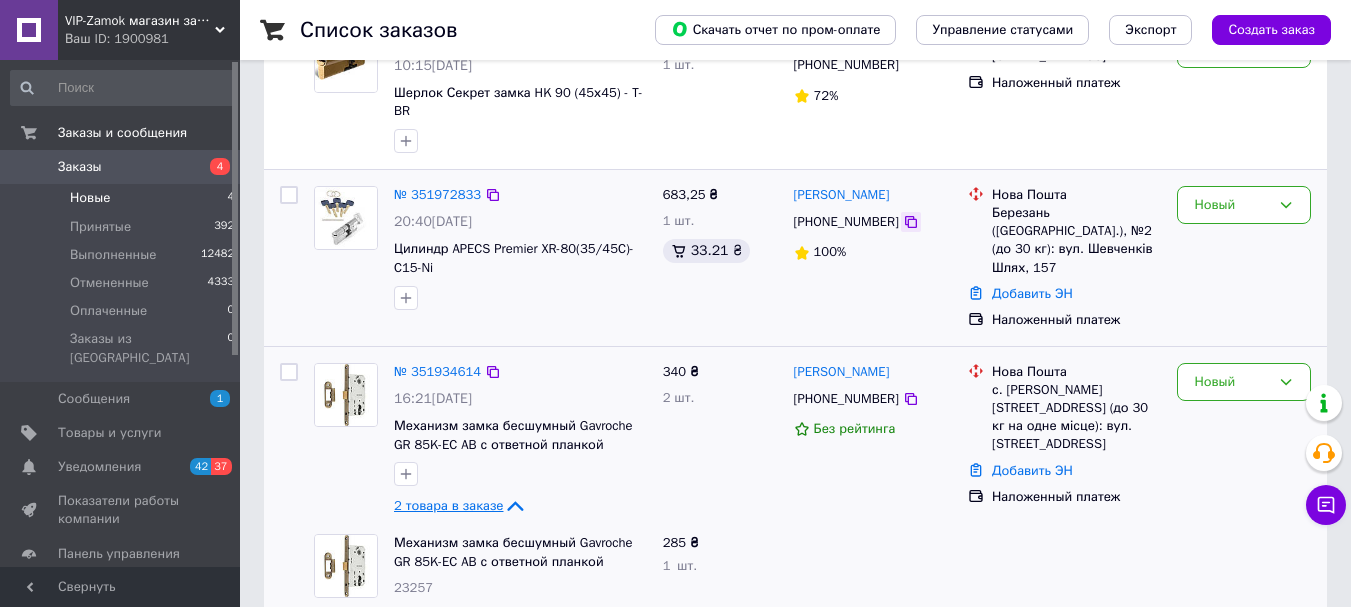 click 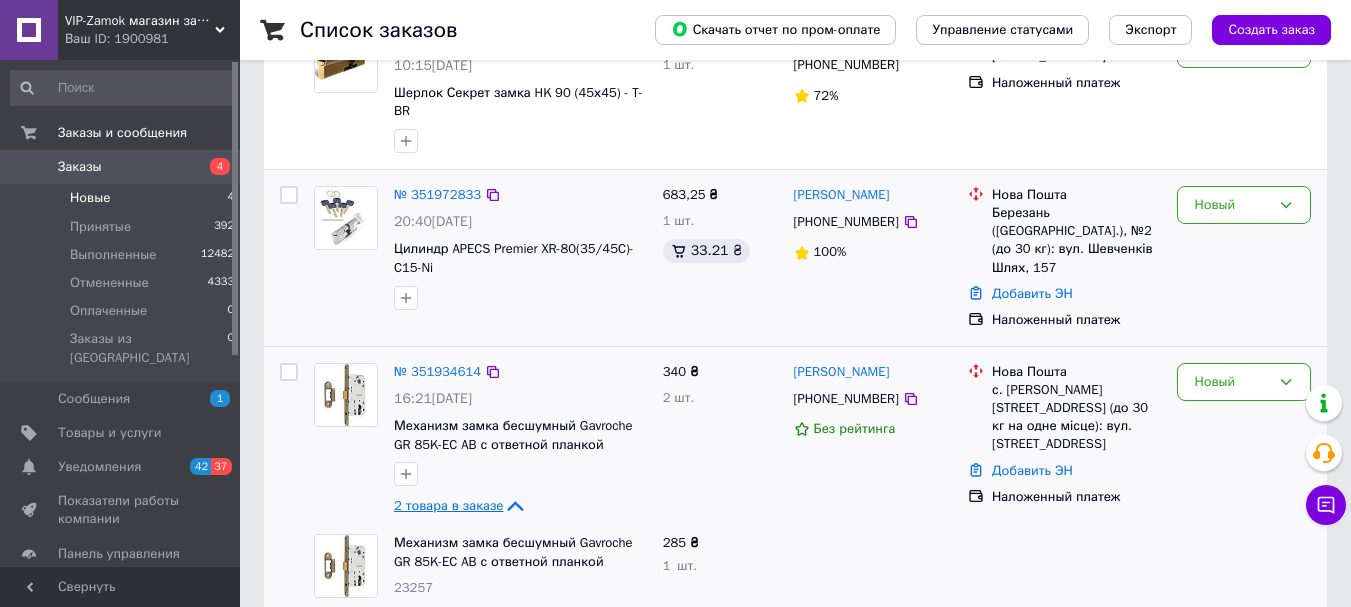 click on "Юра Терещенко +380671700575 100%" at bounding box center [873, 258] 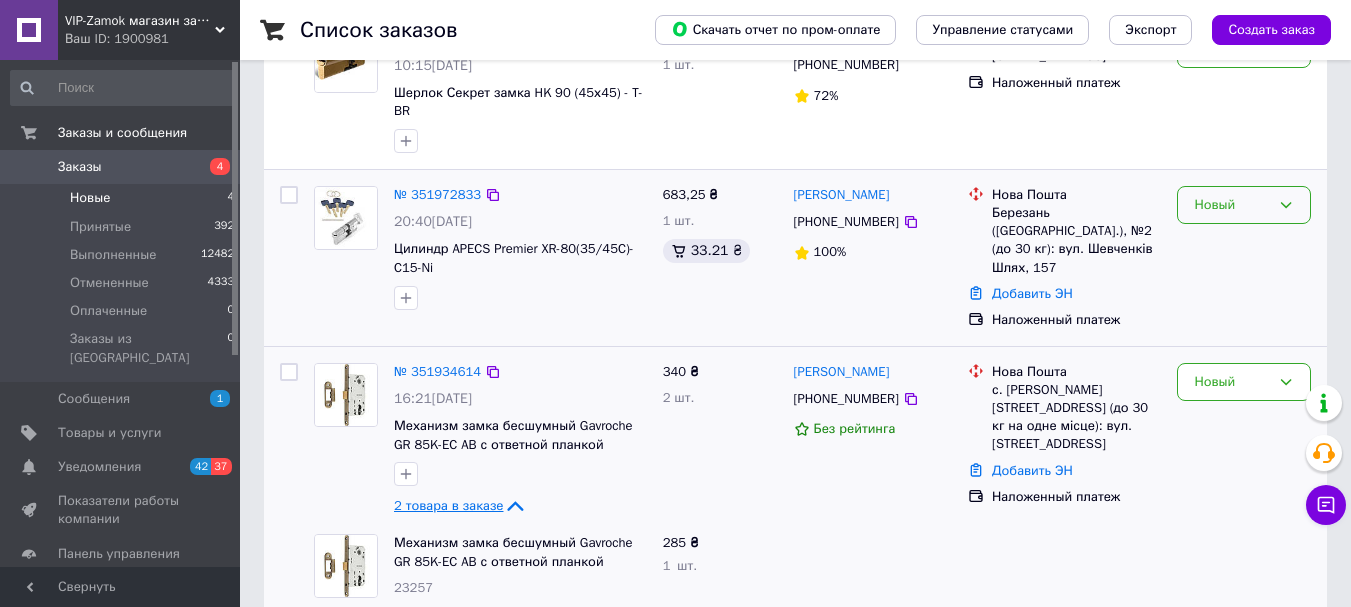 click 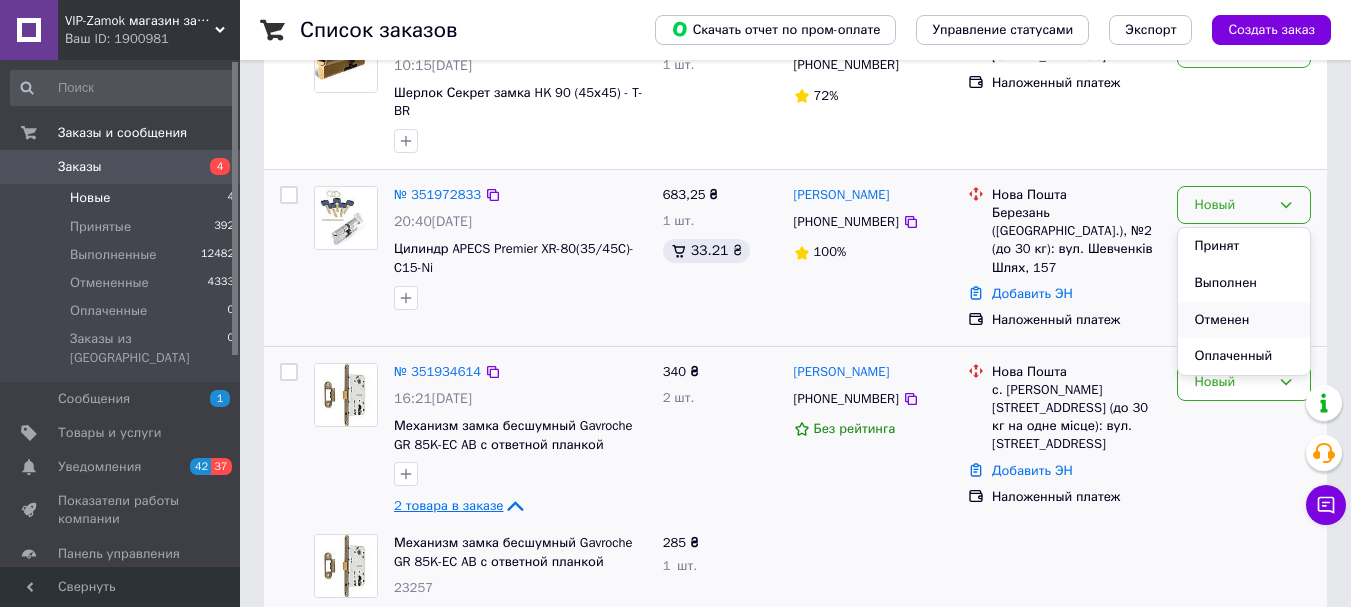click on "Отменен" at bounding box center [1244, 320] 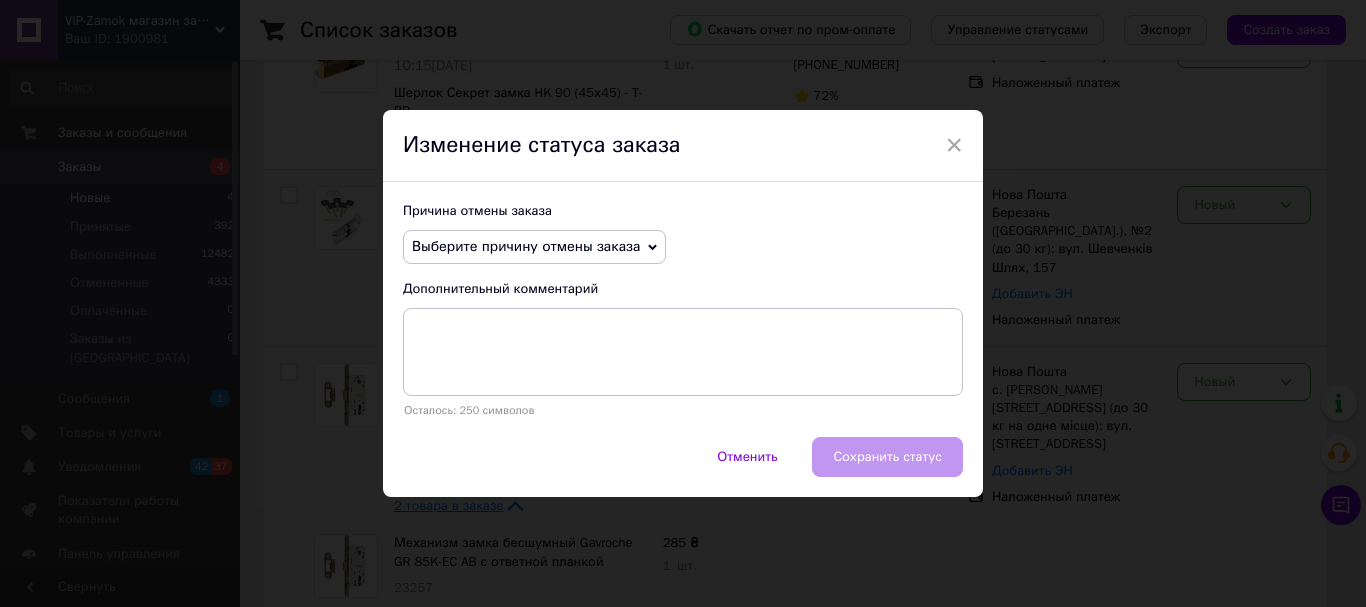 click on "Выберите причину отмены заказа" at bounding box center (534, 247) 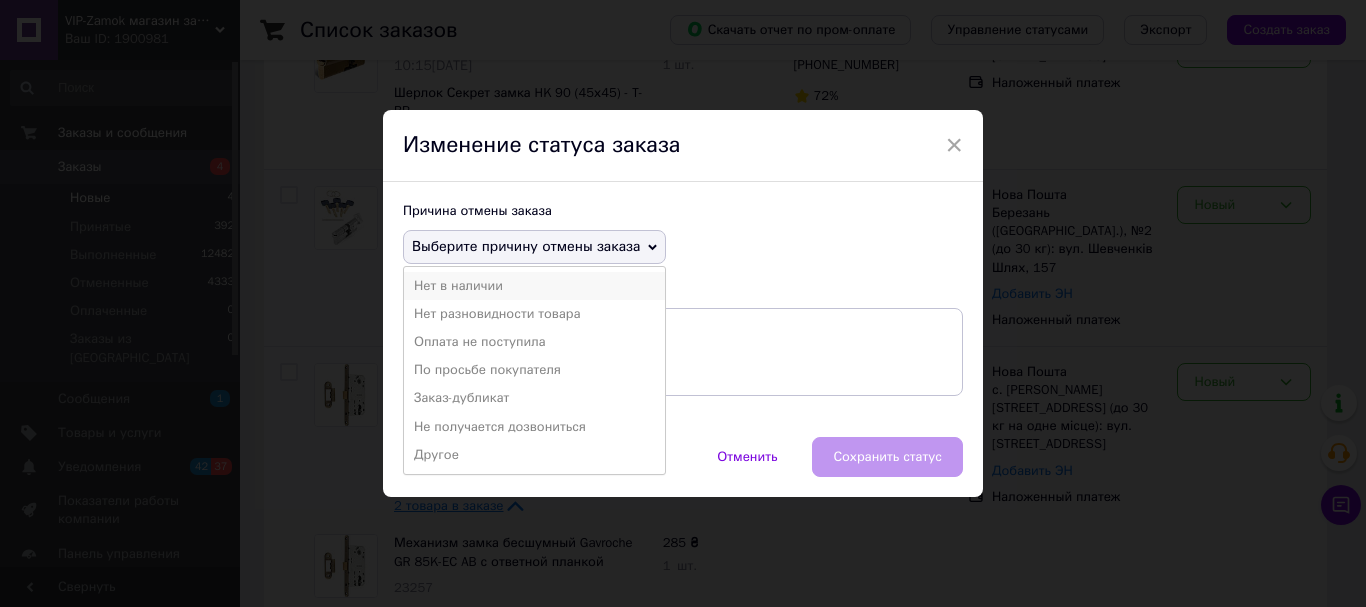 click on "Нет в наличии" at bounding box center [534, 286] 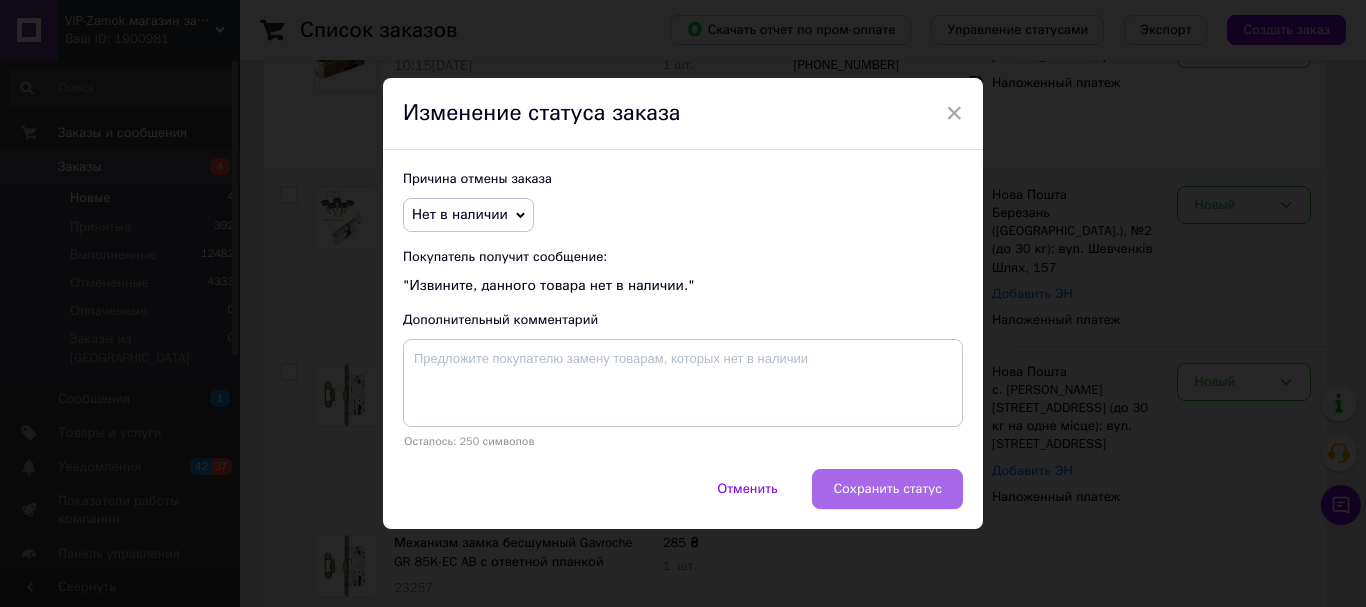 click on "Сохранить статус" at bounding box center [887, 489] 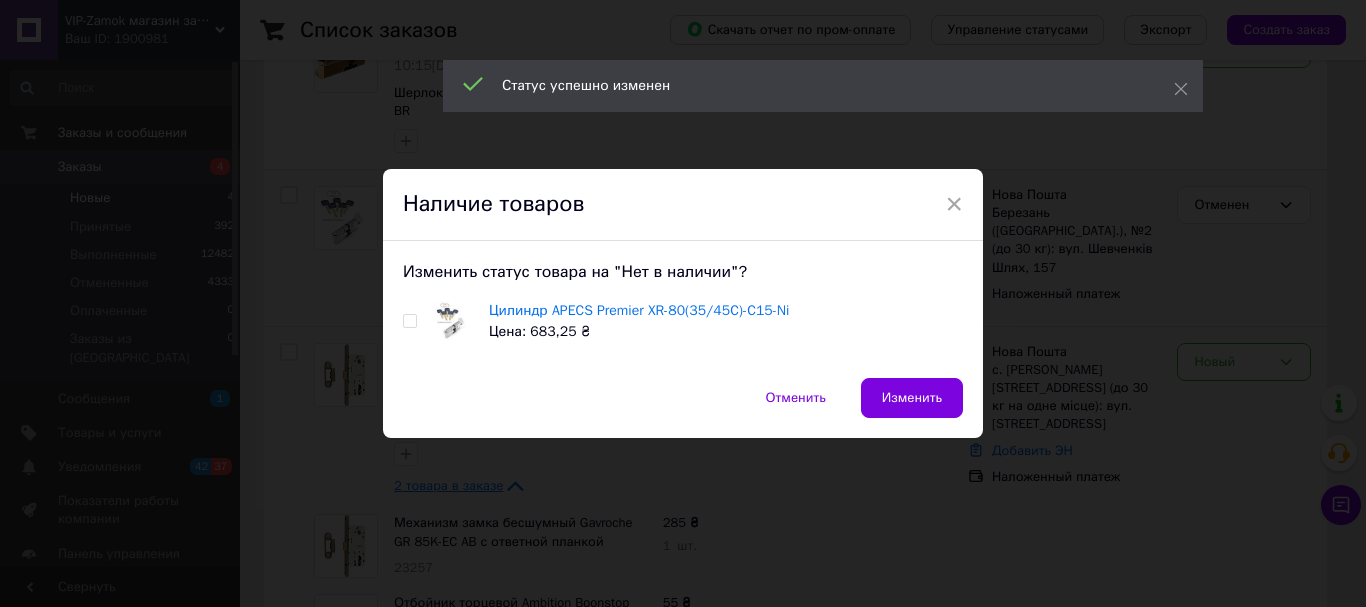 click at bounding box center [409, 321] 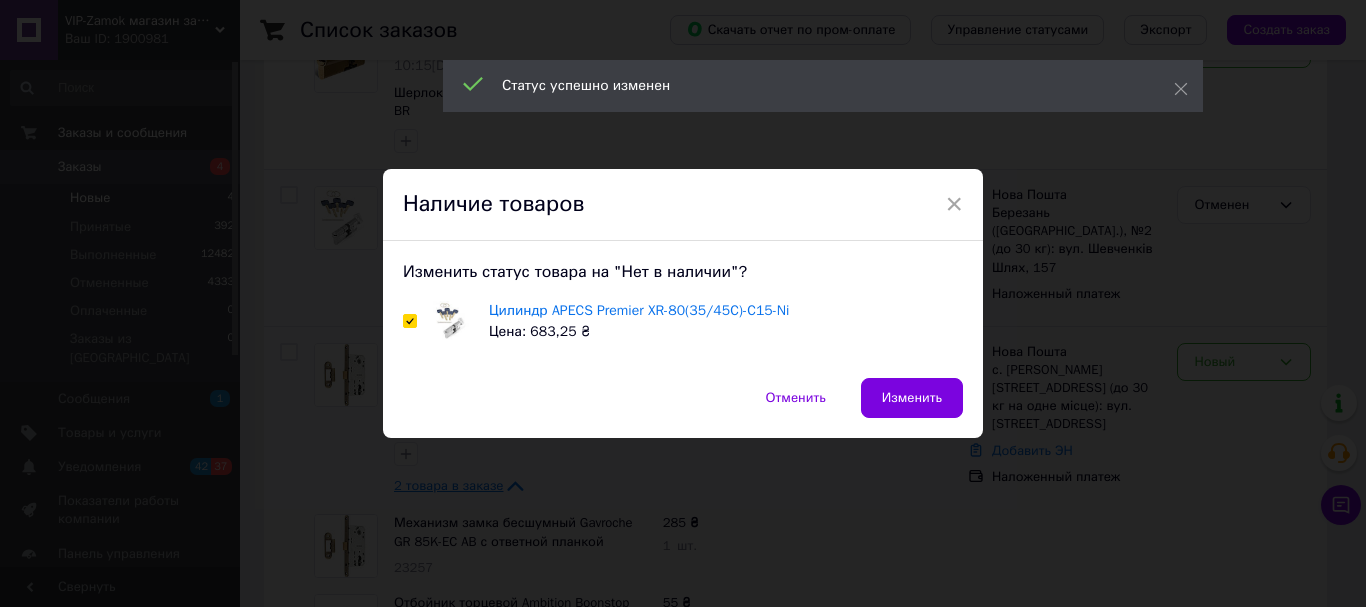 checkbox on "true" 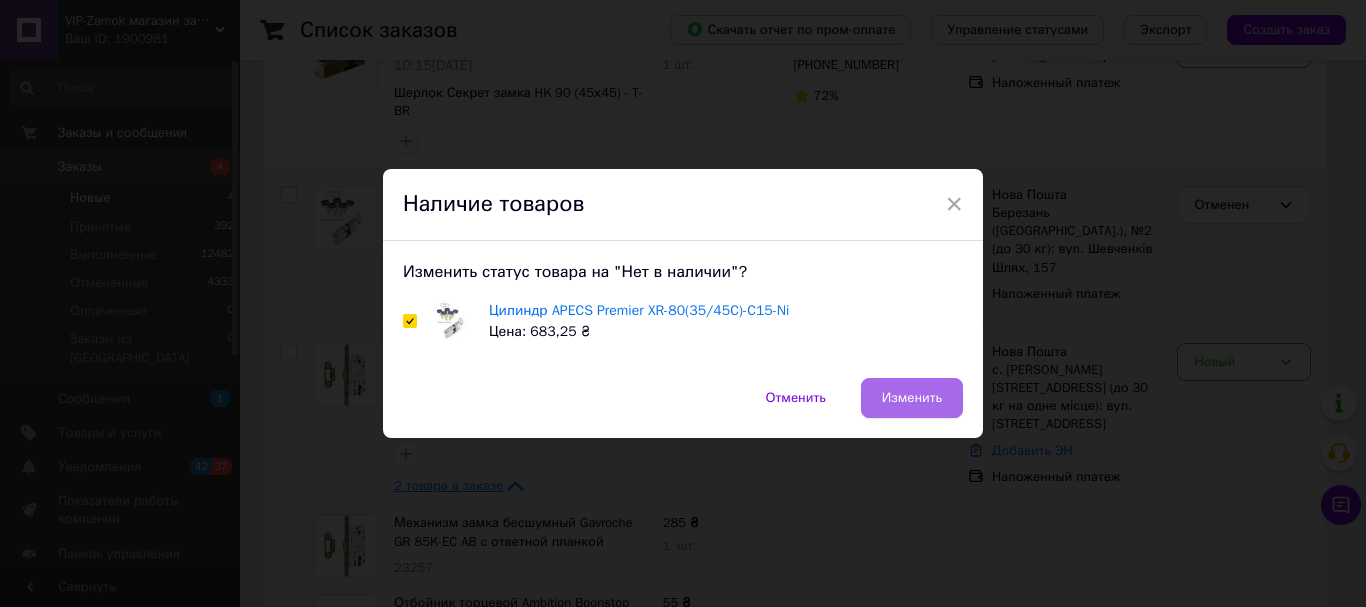 click on "Изменить" at bounding box center [912, 398] 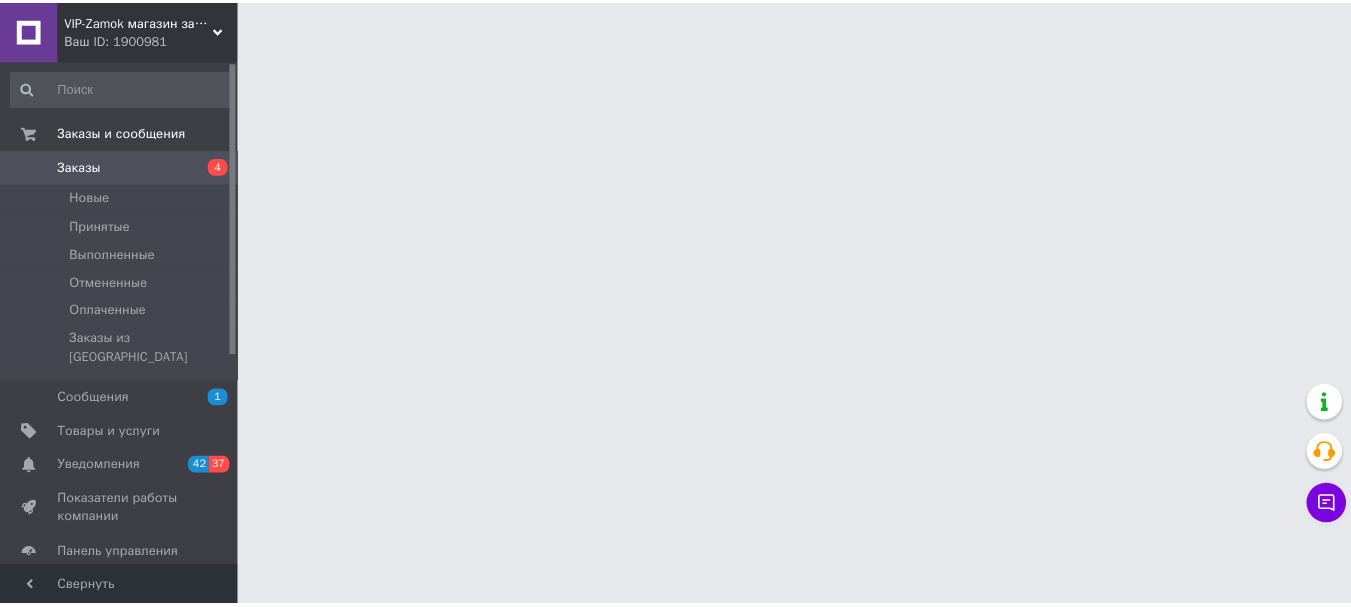 scroll, scrollTop: 0, scrollLeft: 0, axis: both 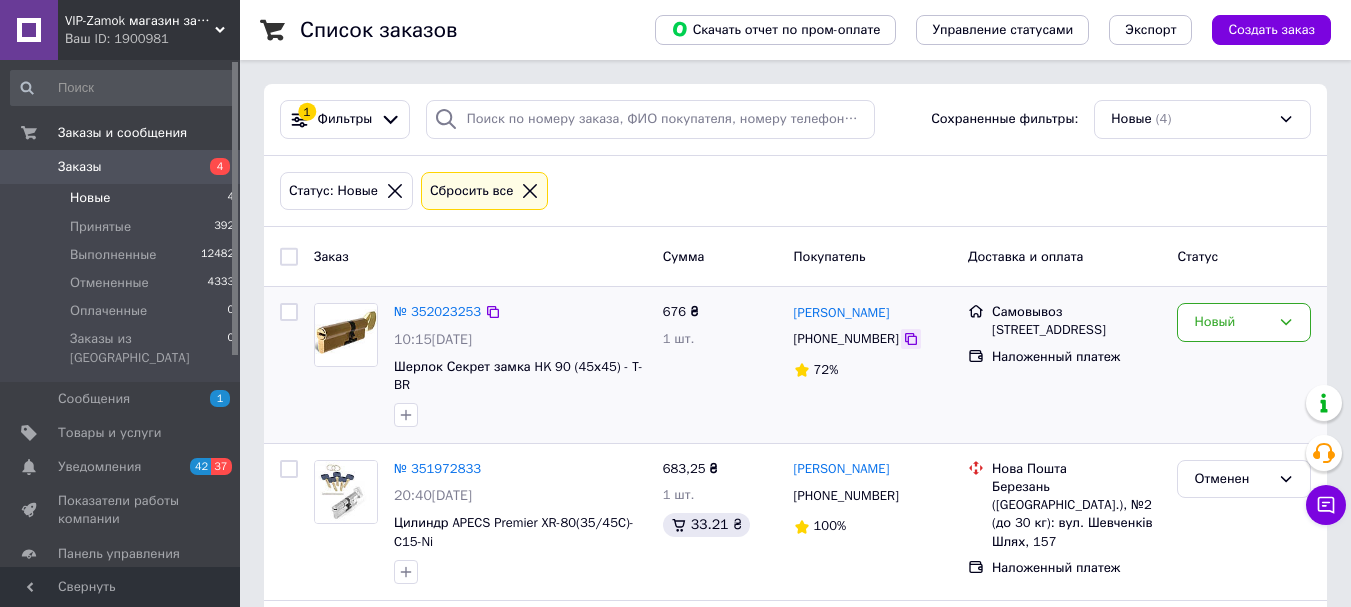 click 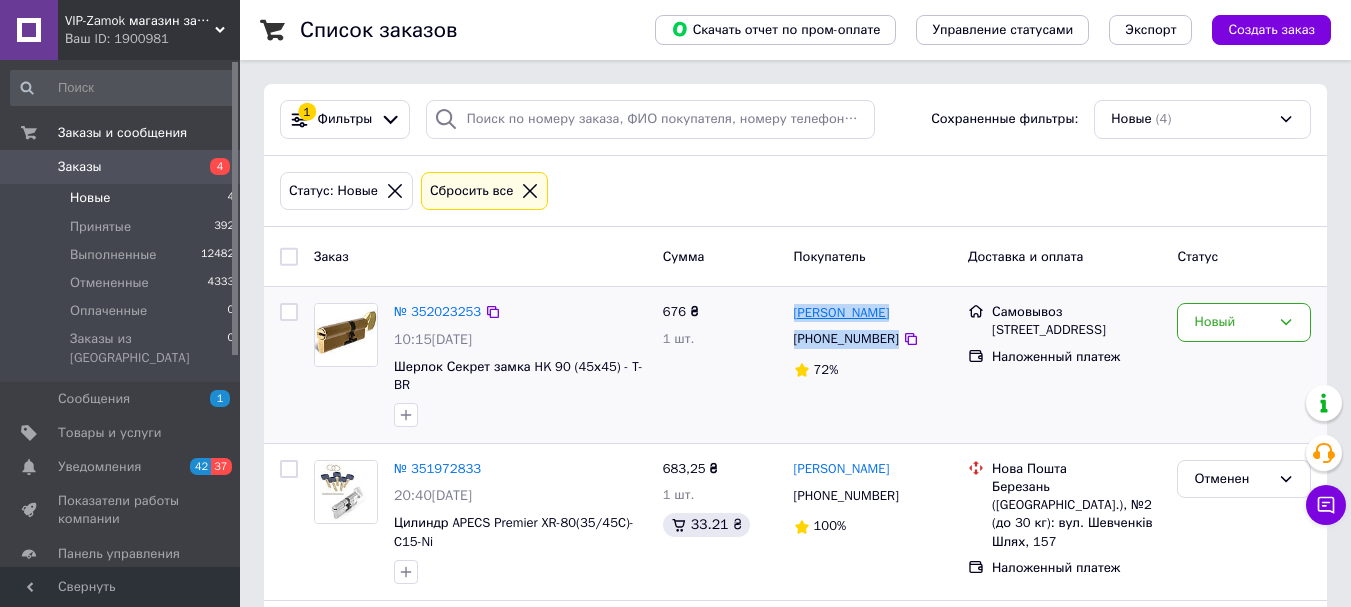 drag, startPoint x: 935, startPoint y: 331, endPoint x: 793, endPoint y: 309, distance: 143.69412 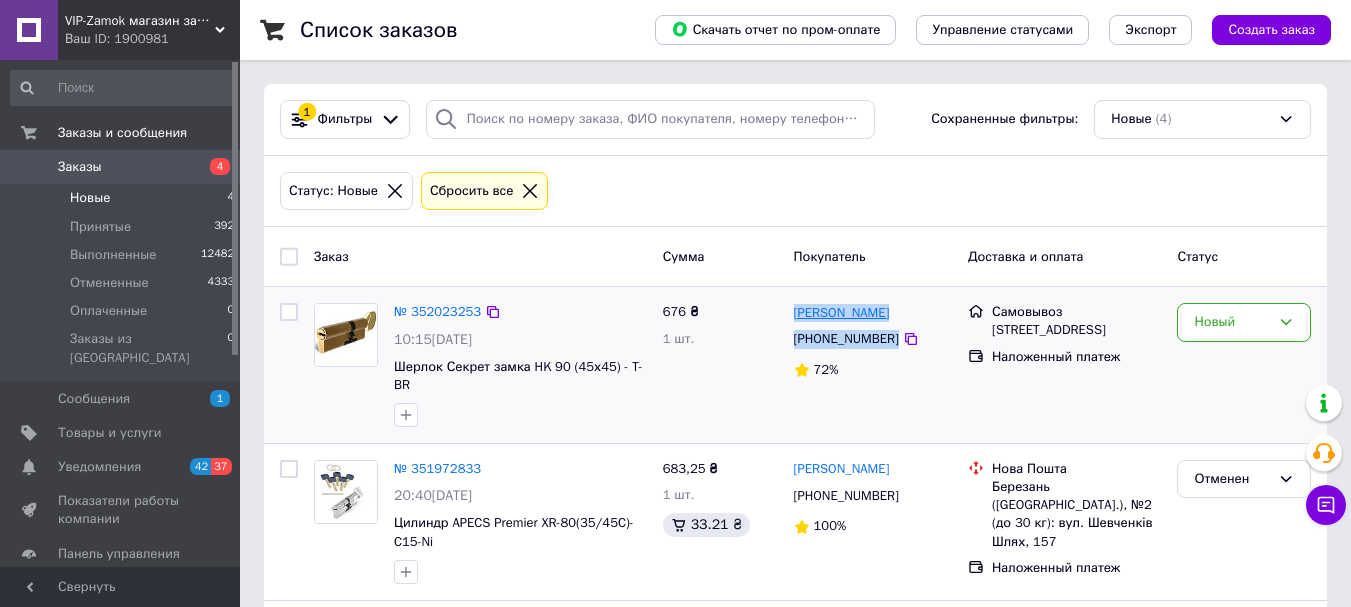 copy on "Сергей Власов +380668301771" 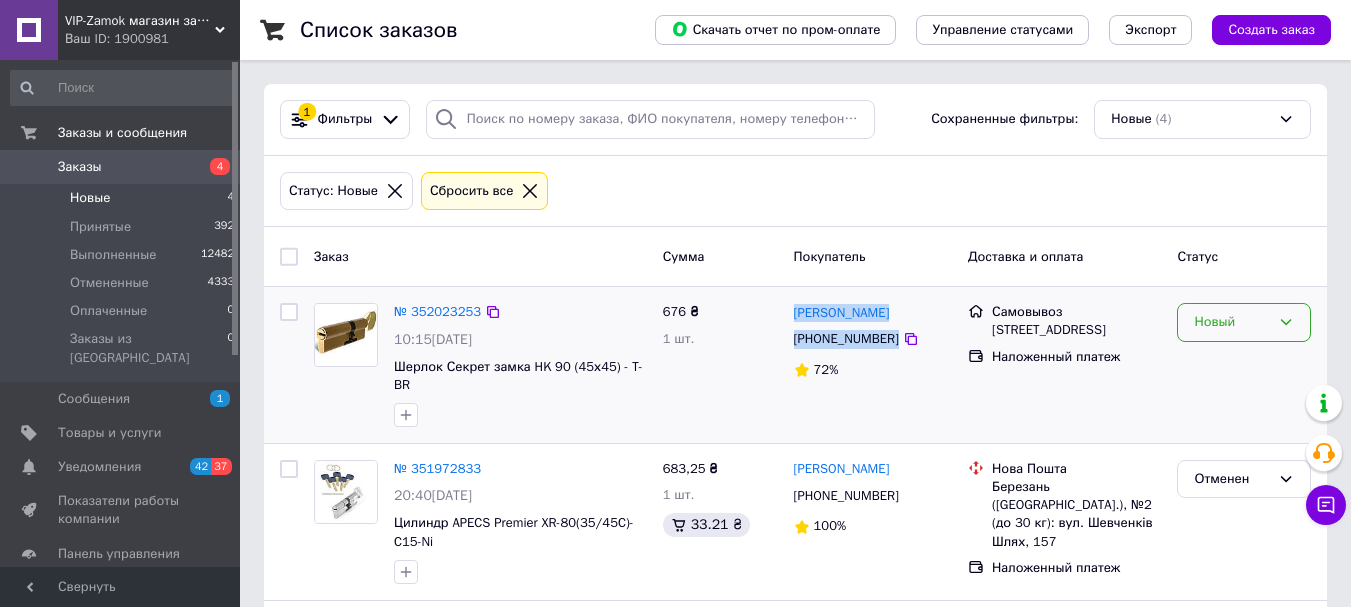 click 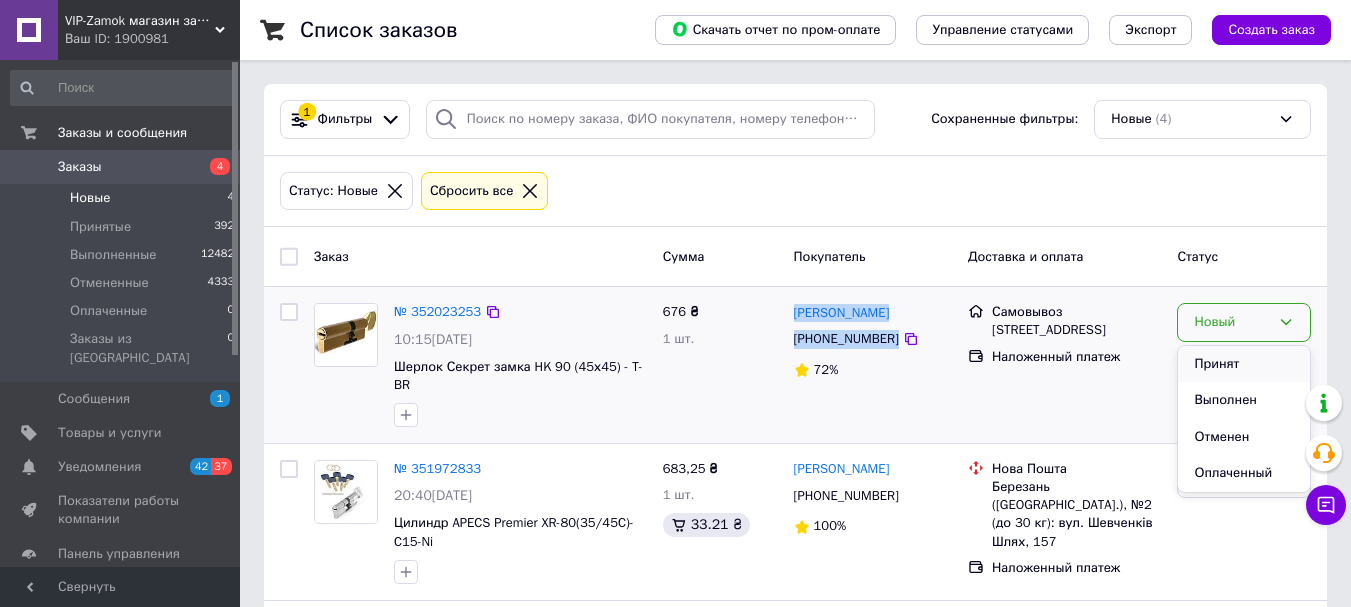 click on "Принят" at bounding box center [1244, 364] 